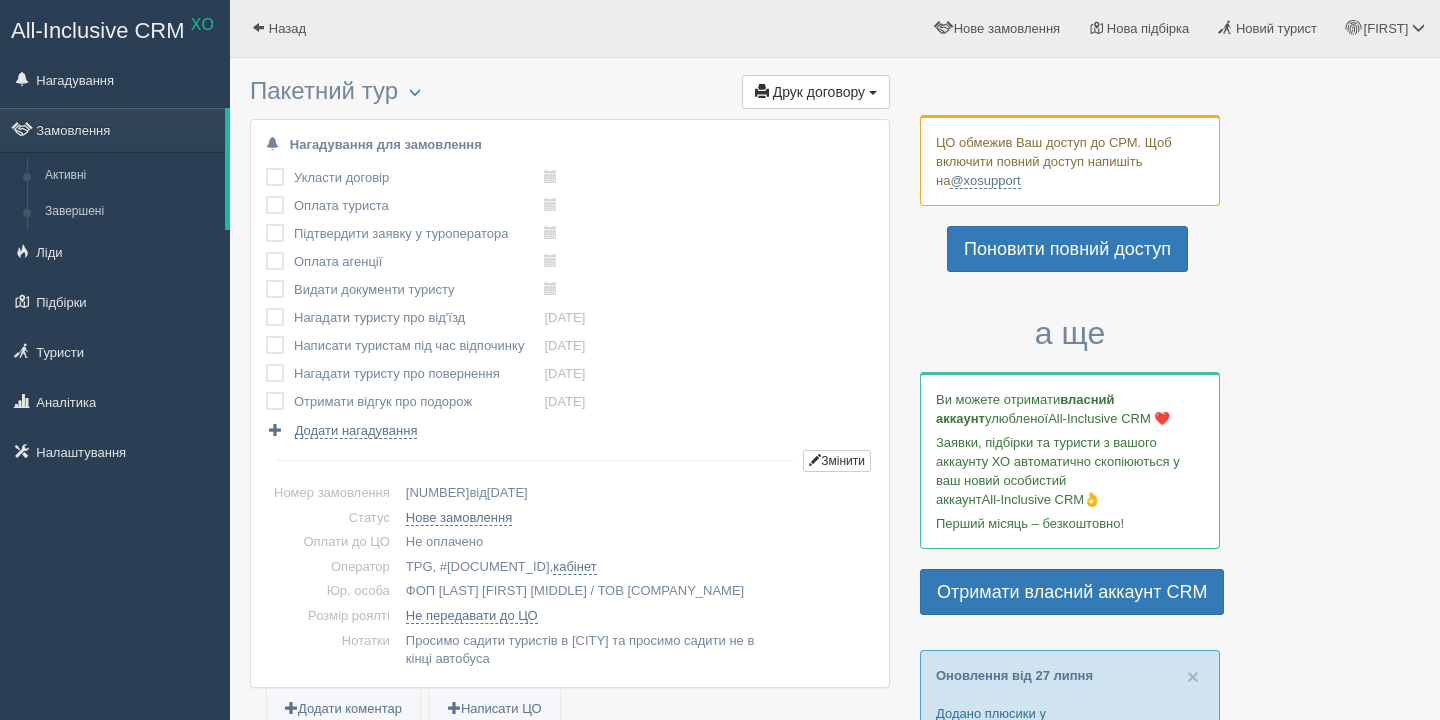 scroll, scrollTop: 0, scrollLeft: 0, axis: both 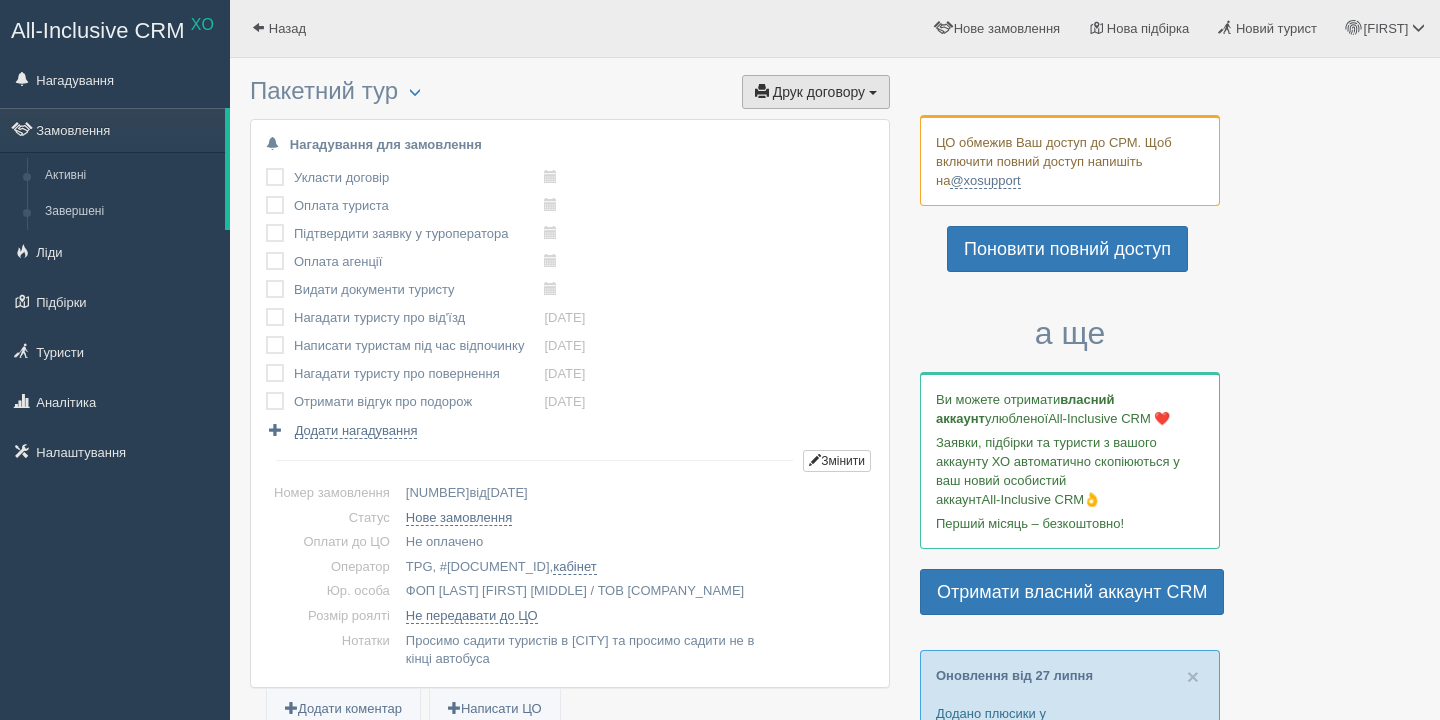 click on "Друк договору" at bounding box center (819, 92) 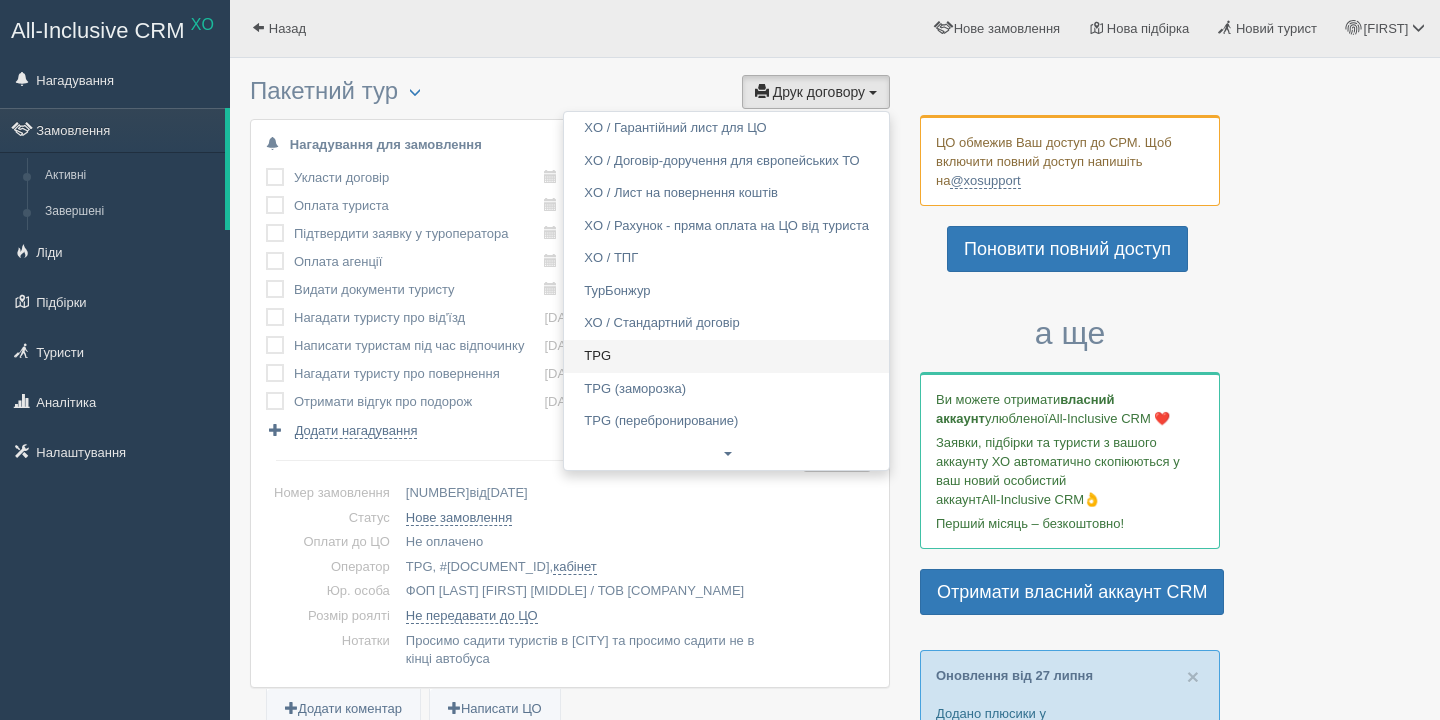 click on "TPG" at bounding box center (726, 356) 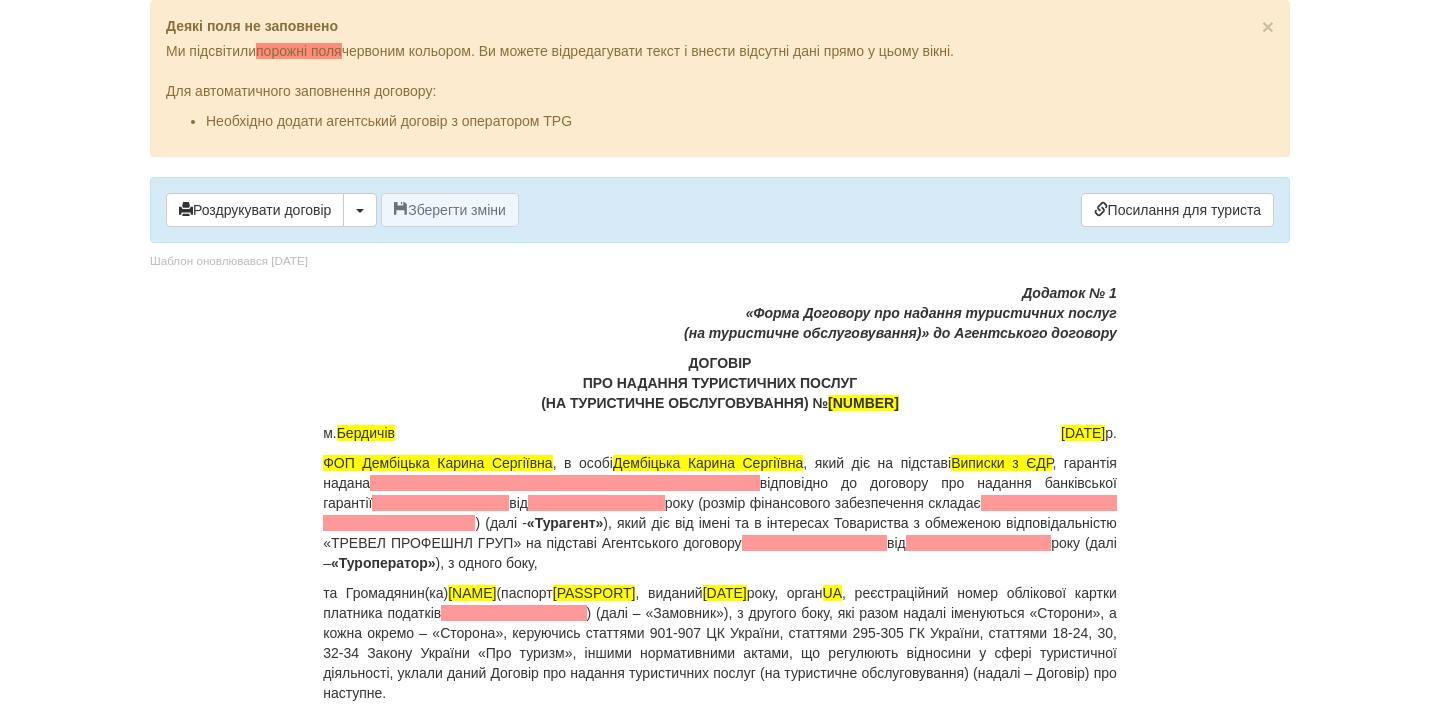 scroll, scrollTop: 0, scrollLeft: 0, axis: both 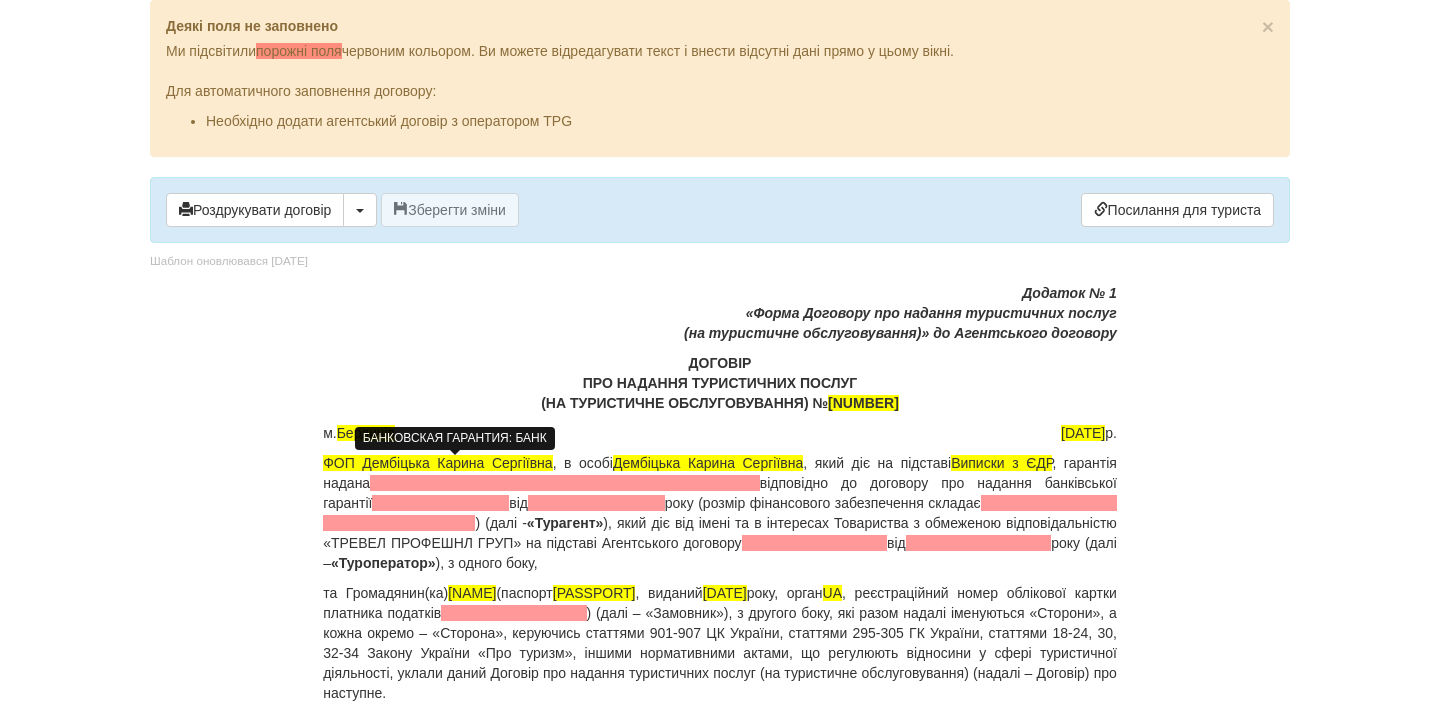 click at bounding box center (565, 483) 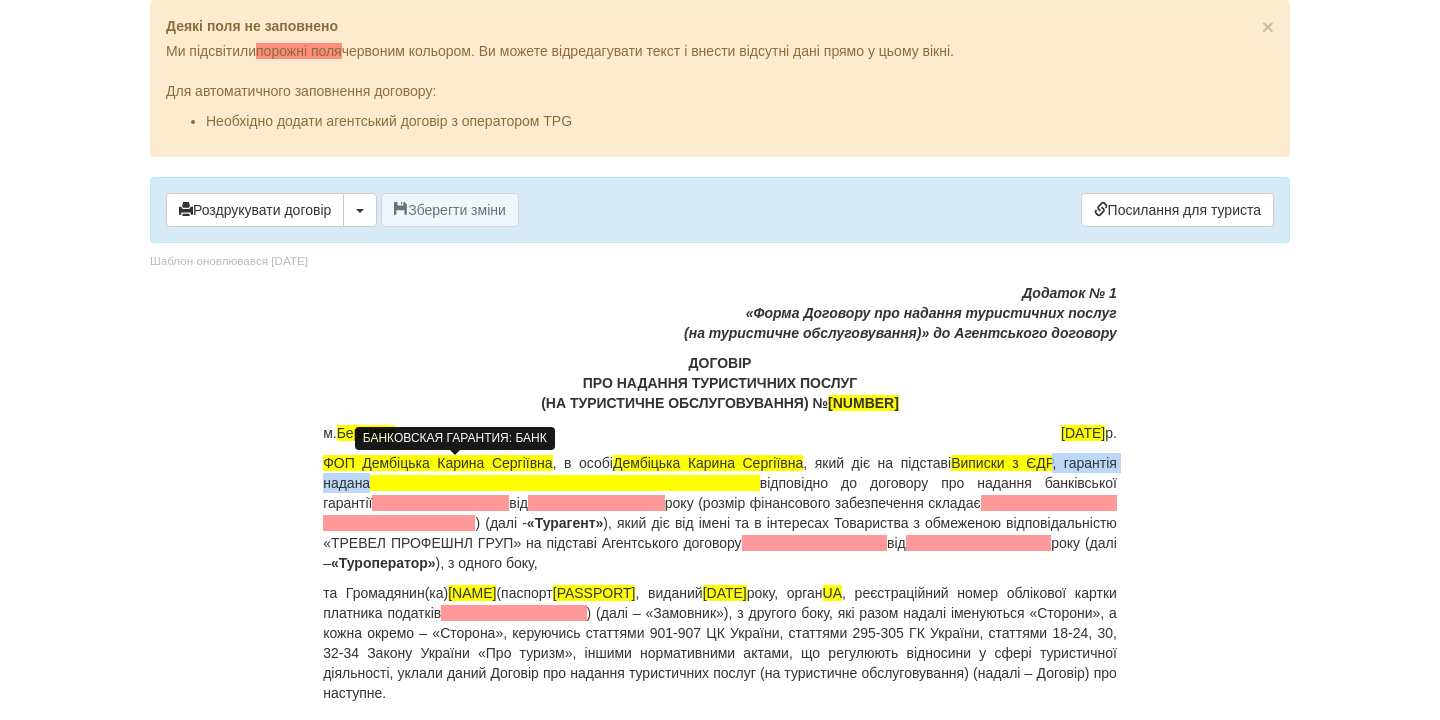 type 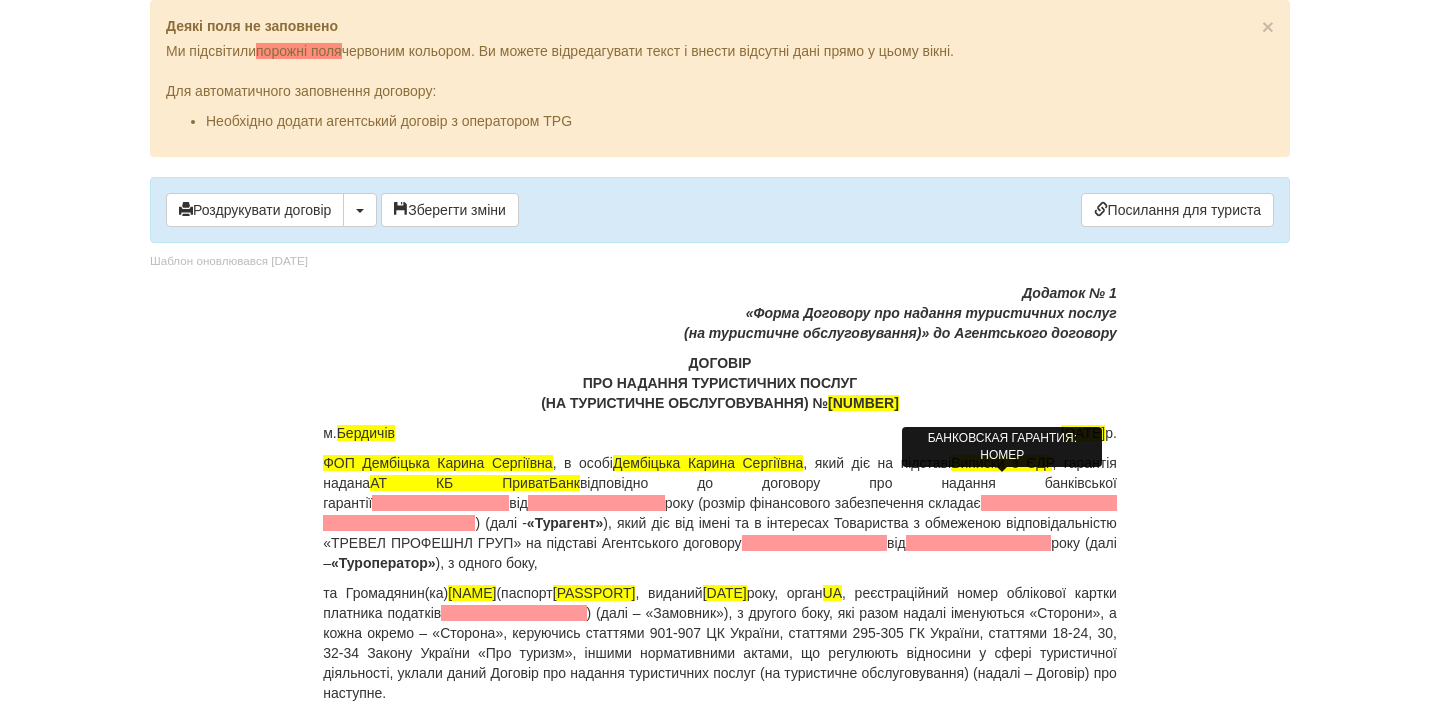 click at bounding box center (440, 503) 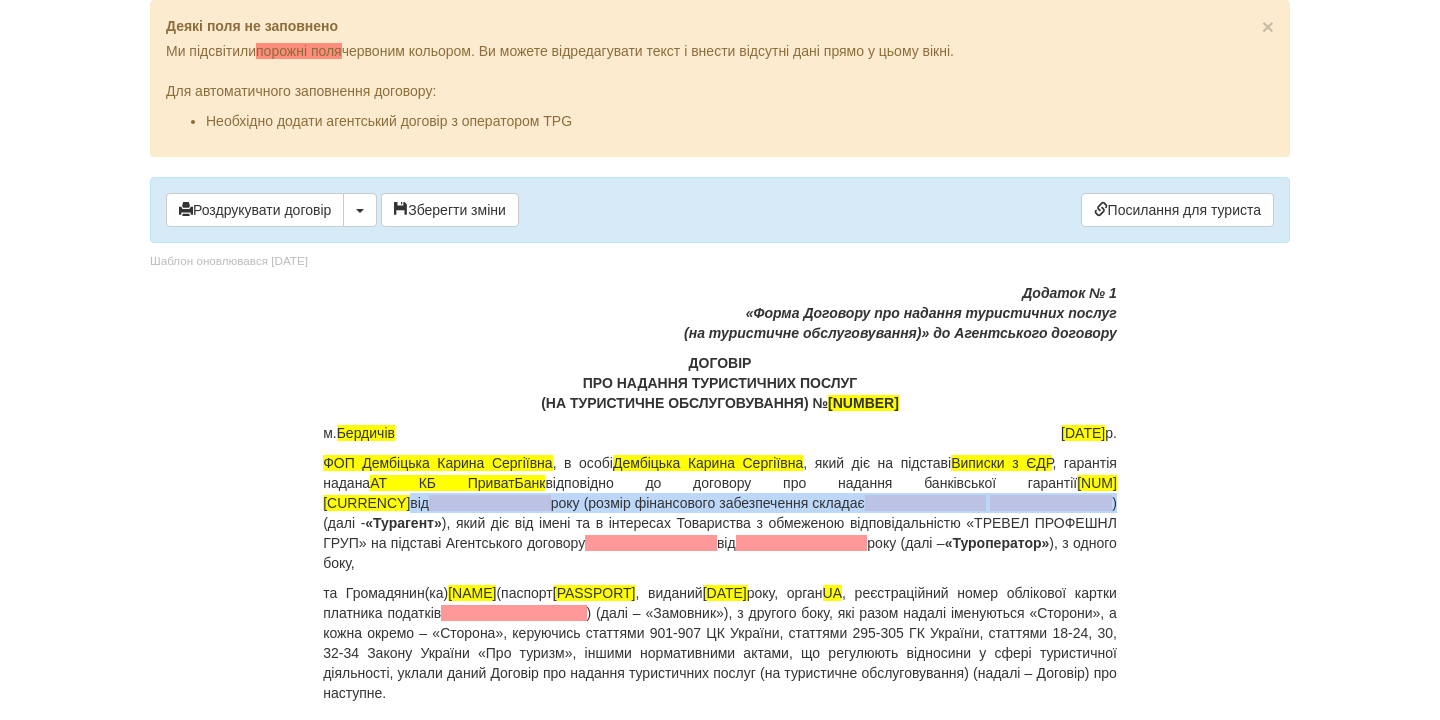 drag, startPoint x: 965, startPoint y: 486, endPoint x: 910, endPoint y: 497, distance: 56.089214 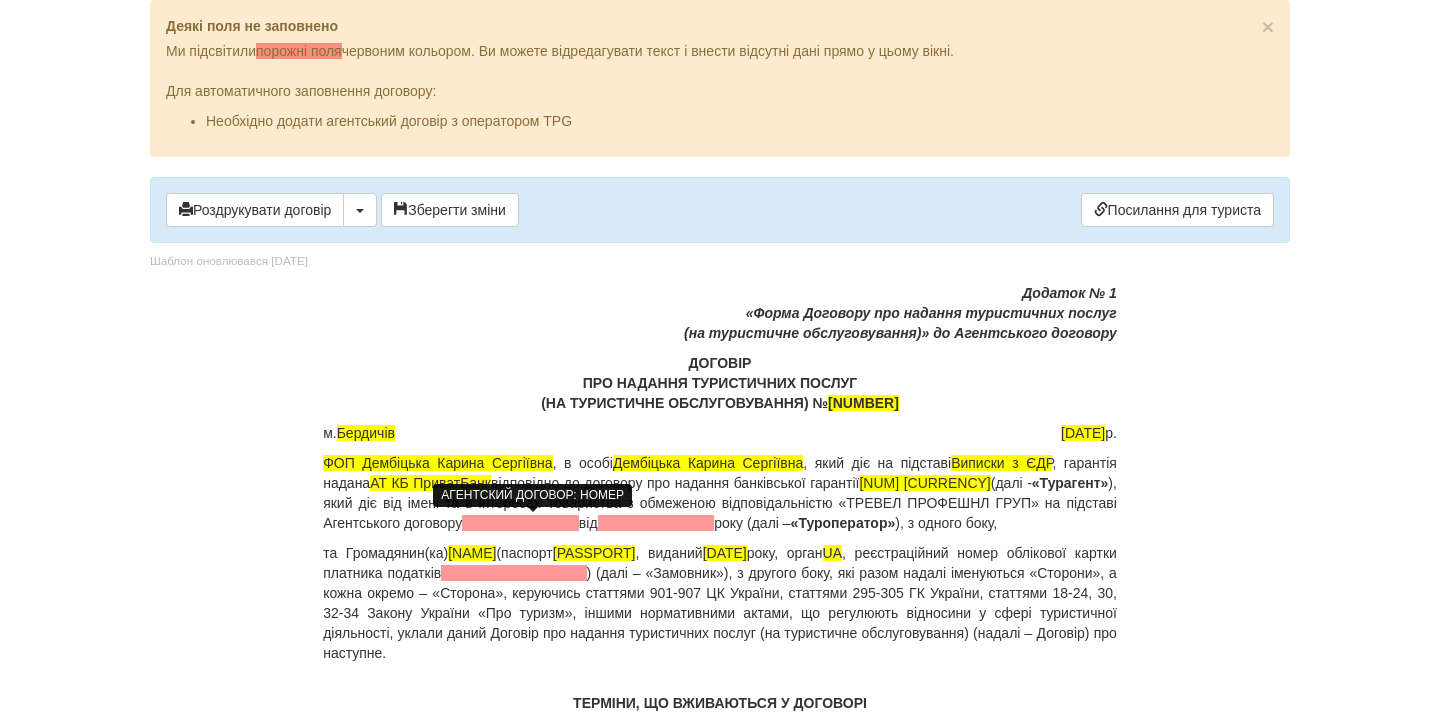 click at bounding box center [520, 523] 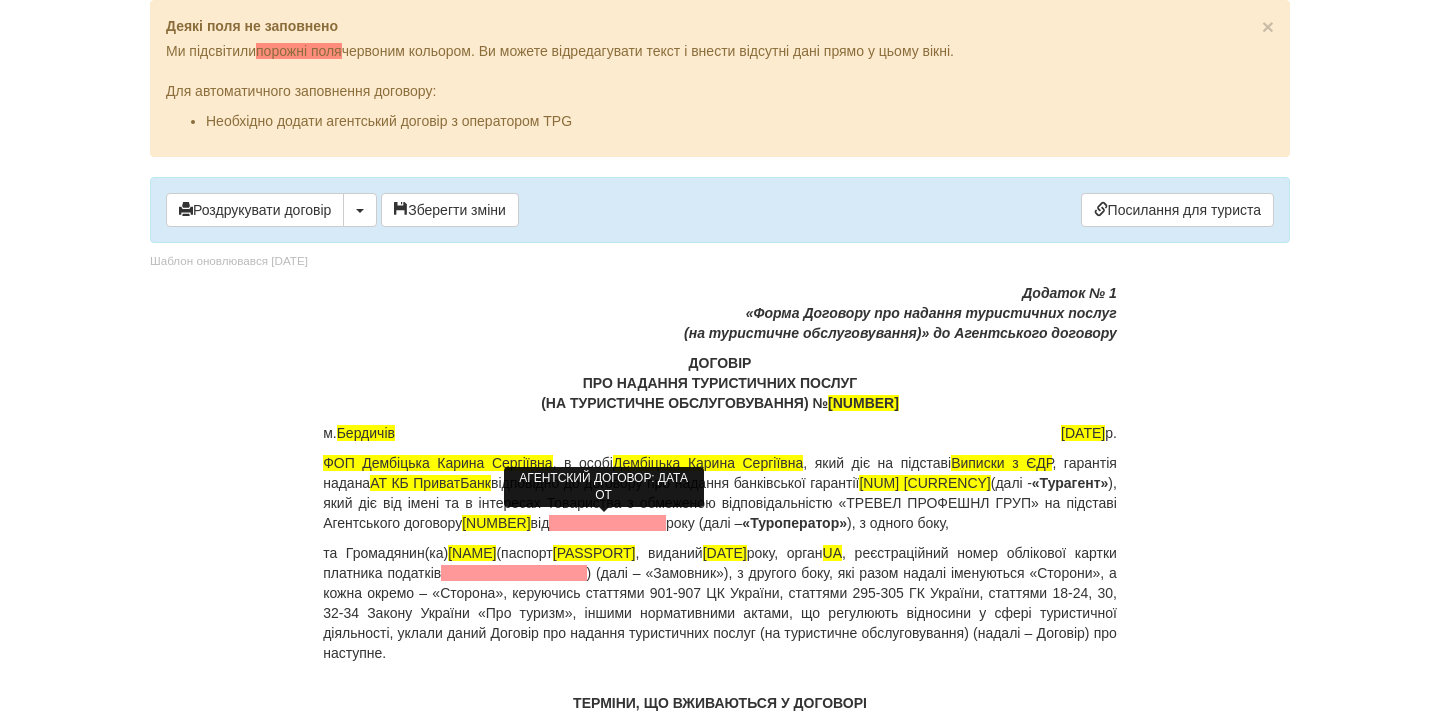 click at bounding box center (607, 523) 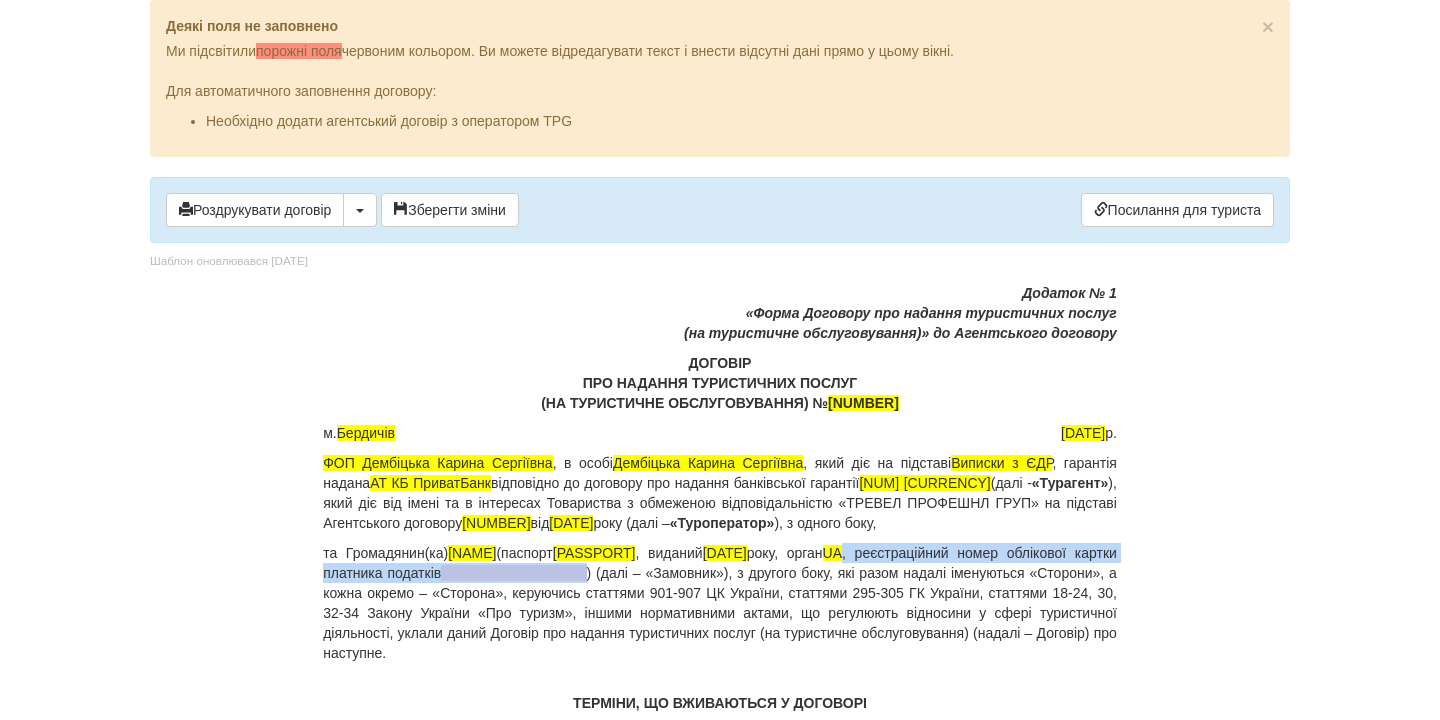drag, startPoint x: 953, startPoint y: 560, endPoint x: 731, endPoint y: 572, distance: 222.32408 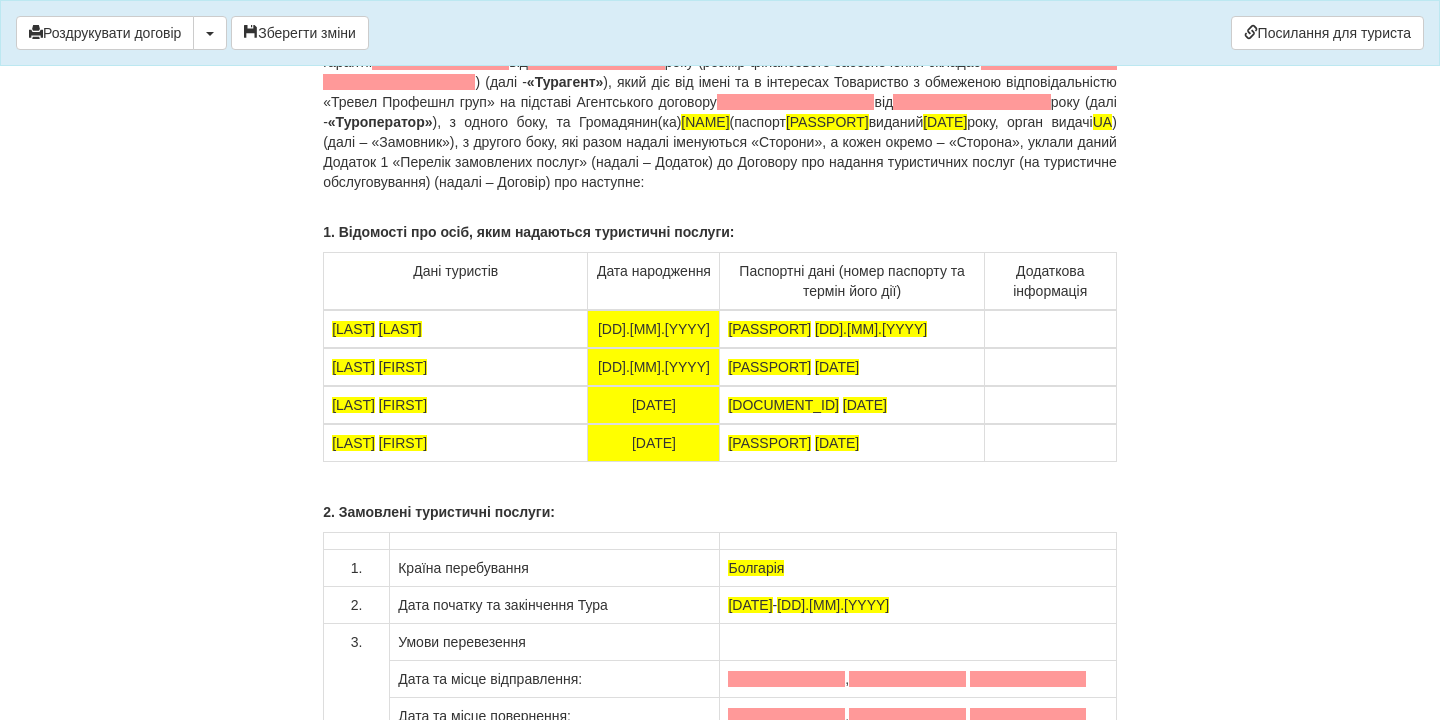 scroll, scrollTop: 14940, scrollLeft: 0, axis: vertical 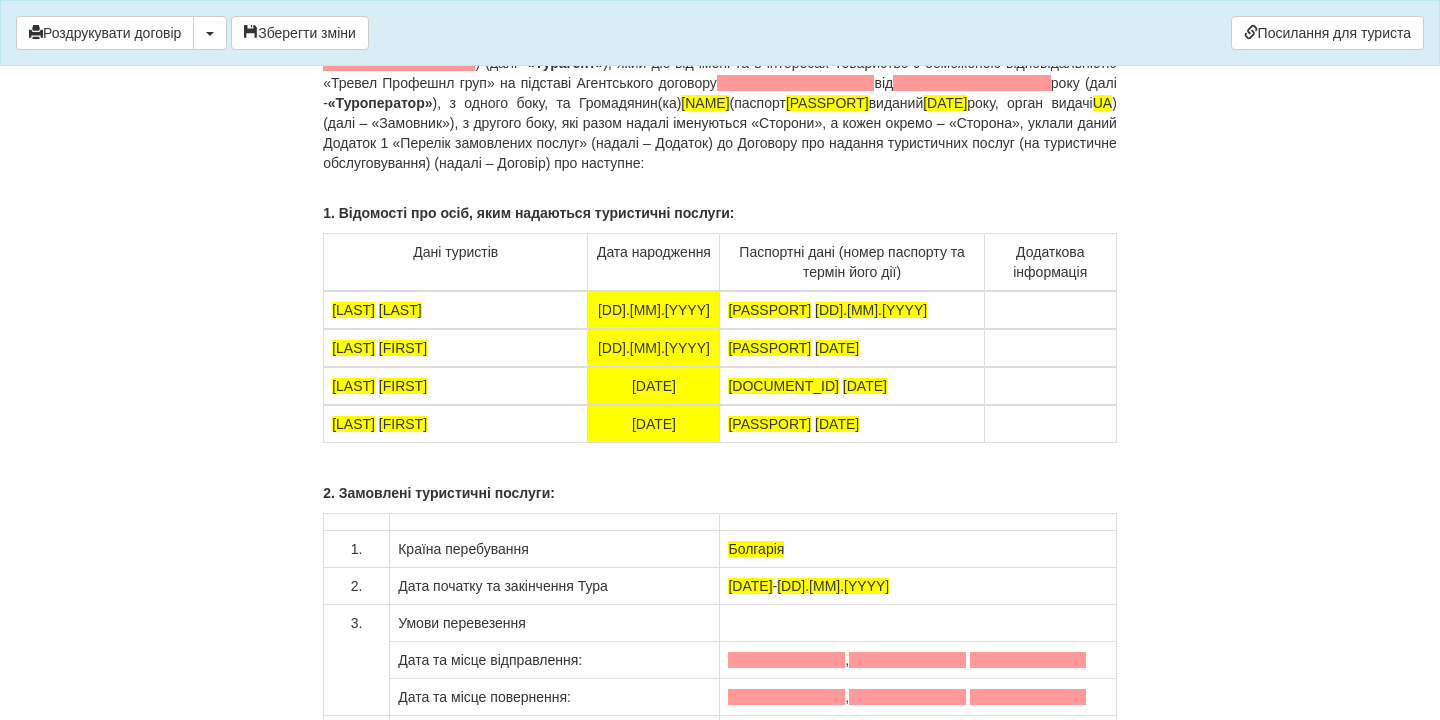 drag, startPoint x: 910, startPoint y: 353, endPoint x: 730, endPoint y: 352, distance: 180.00278 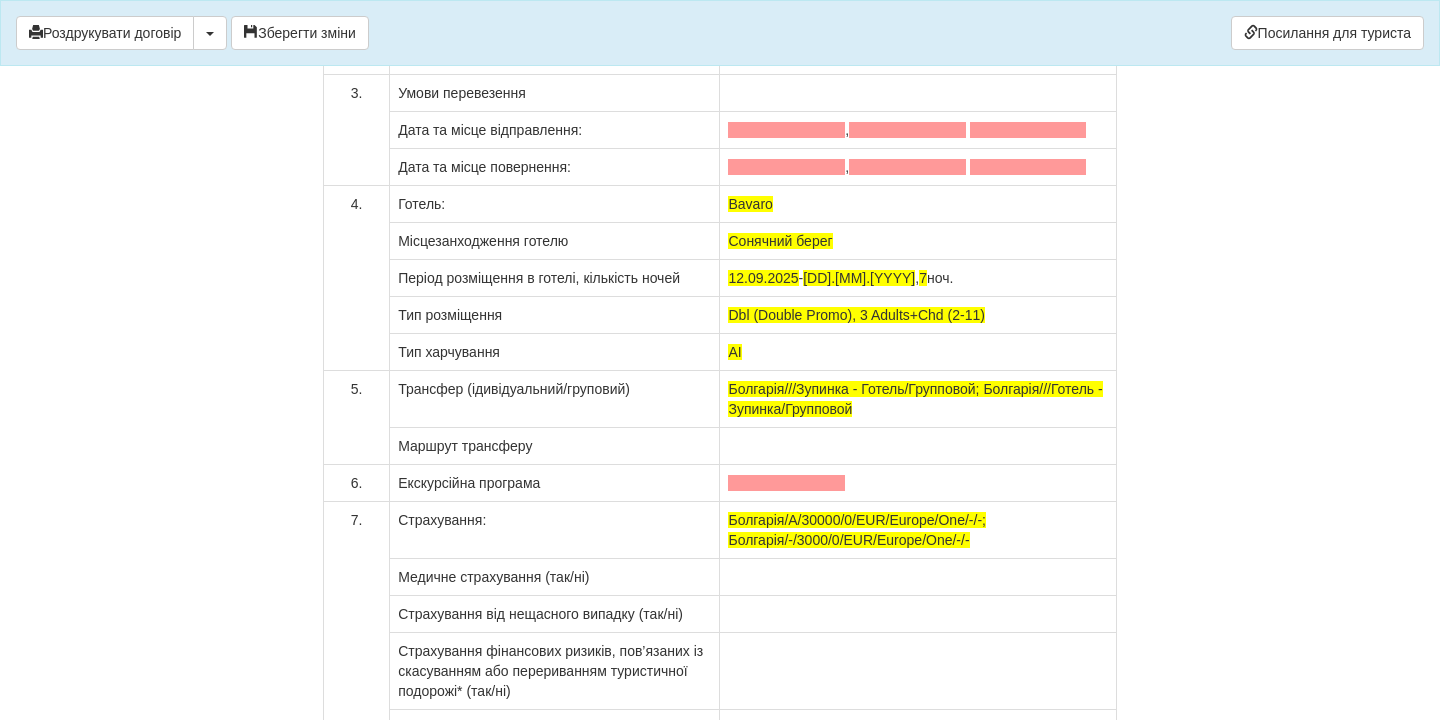 scroll, scrollTop: 15479, scrollLeft: 0, axis: vertical 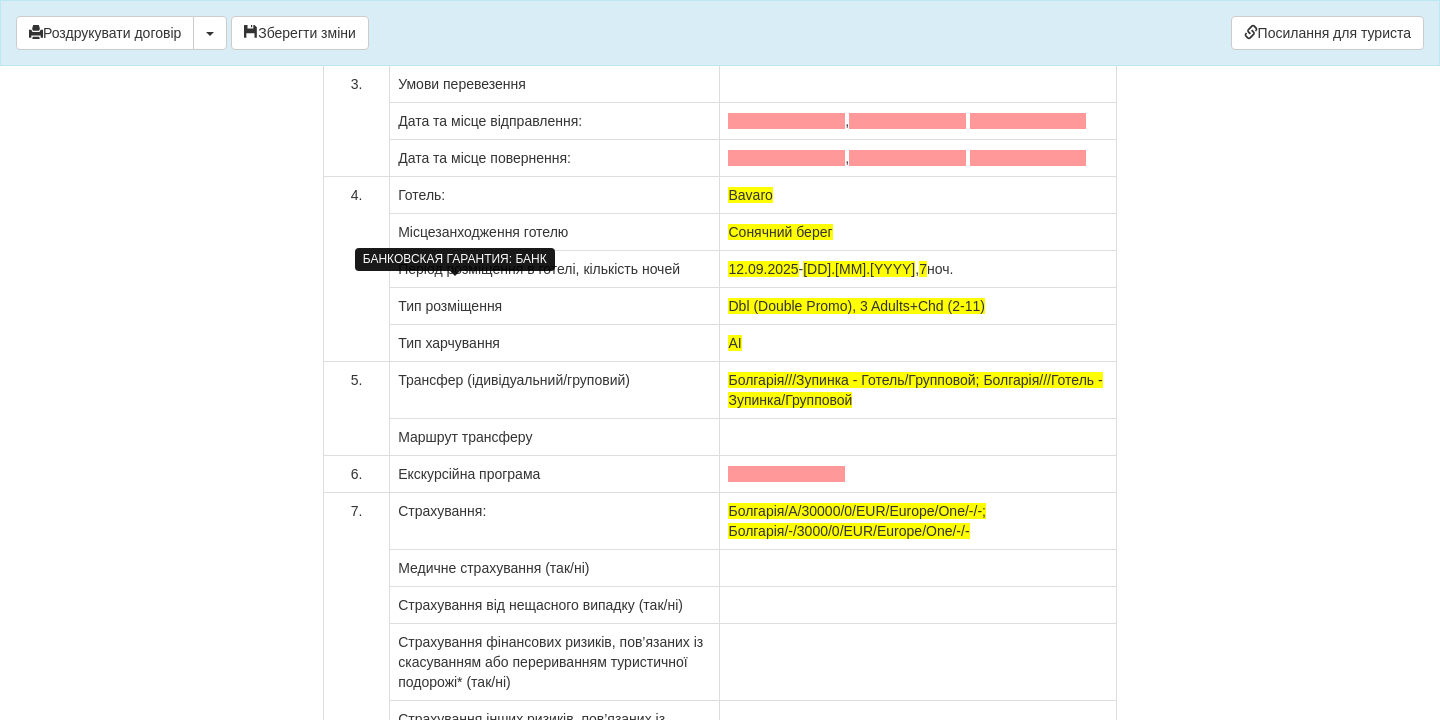 click at bounding box center [565, -516] 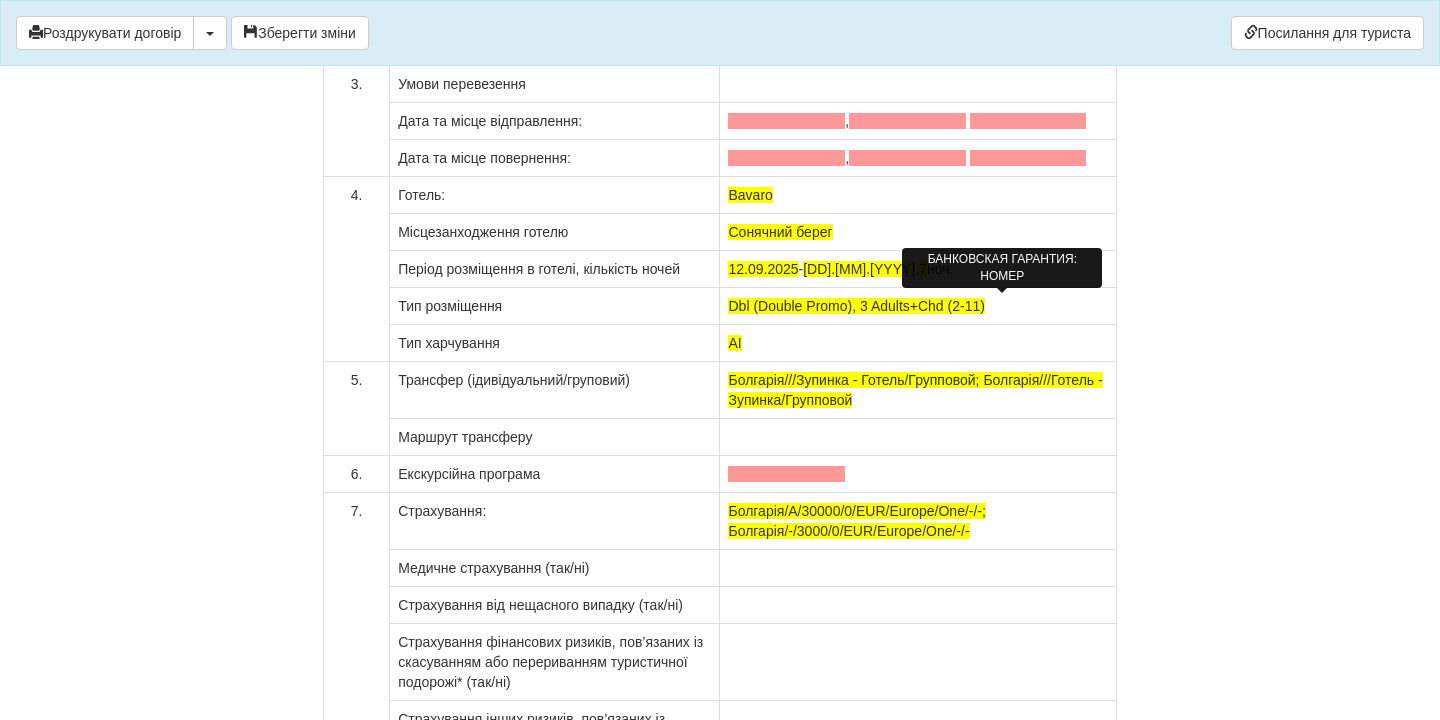 click at bounding box center [440, -496] 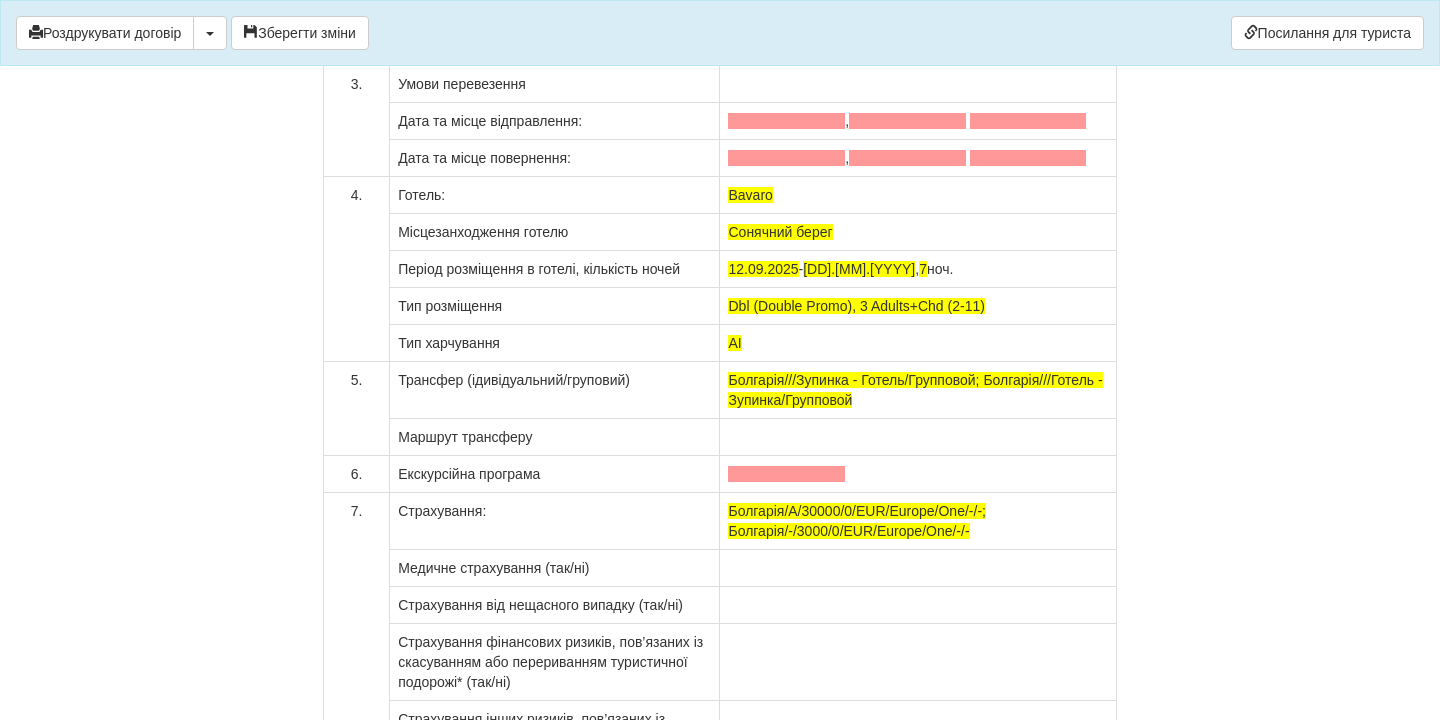 drag, startPoint x: 970, startPoint y: 306, endPoint x: 913, endPoint y: 328, distance: 61.09828 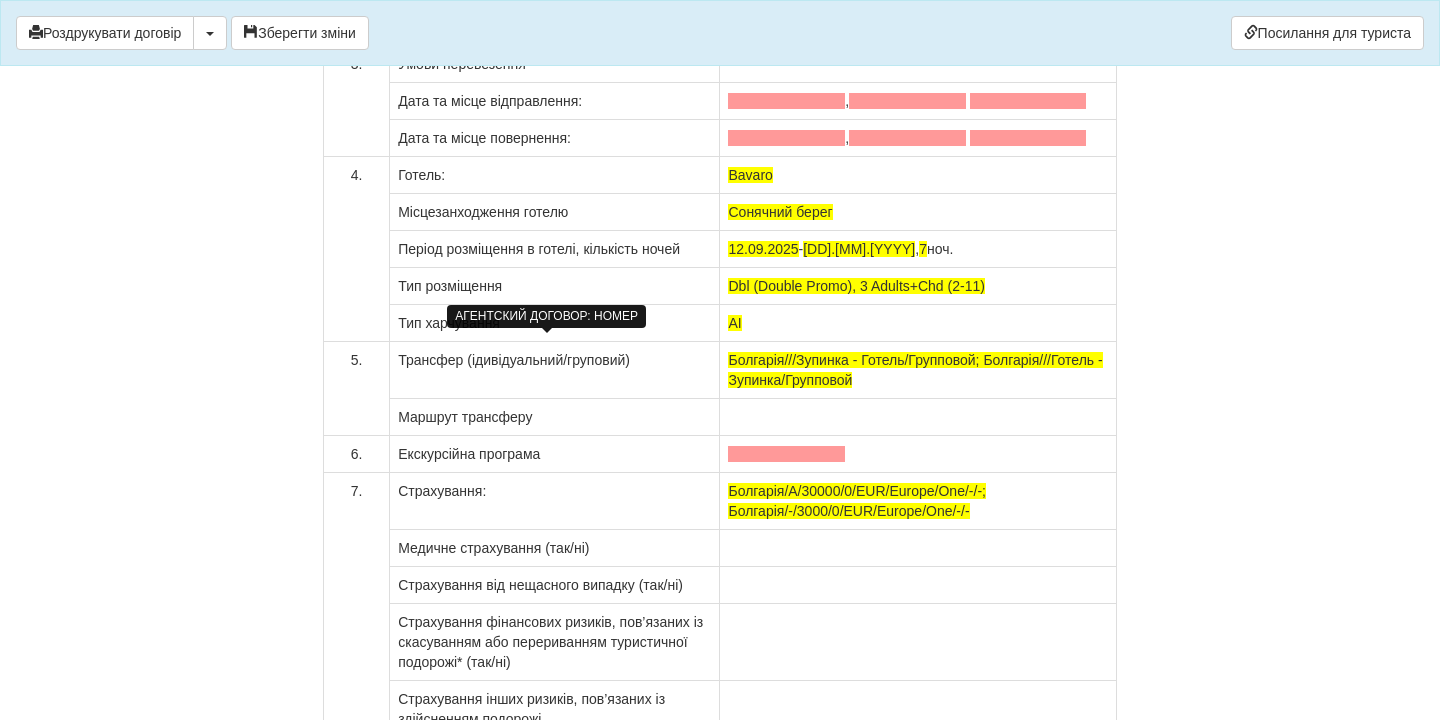 click at bounding box center (546, -476) 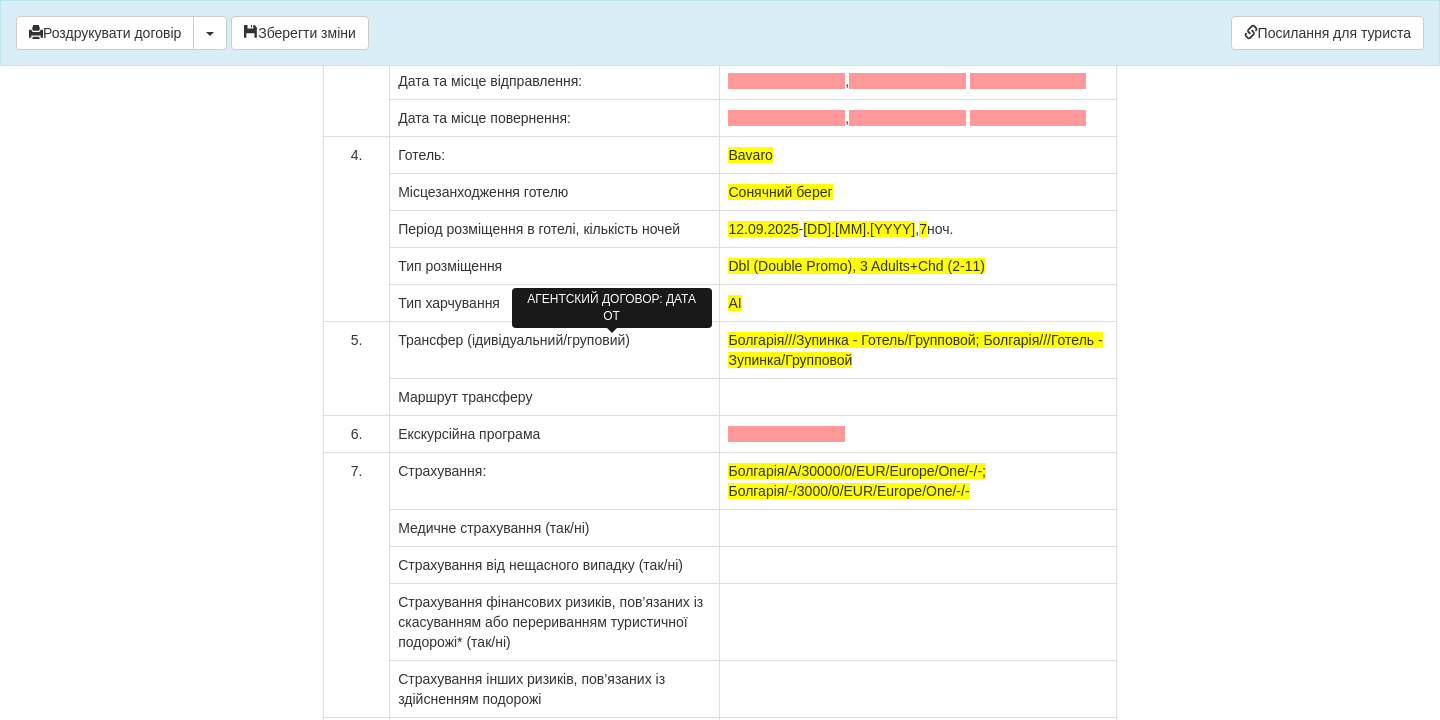 click at bounding box center [628, -476] 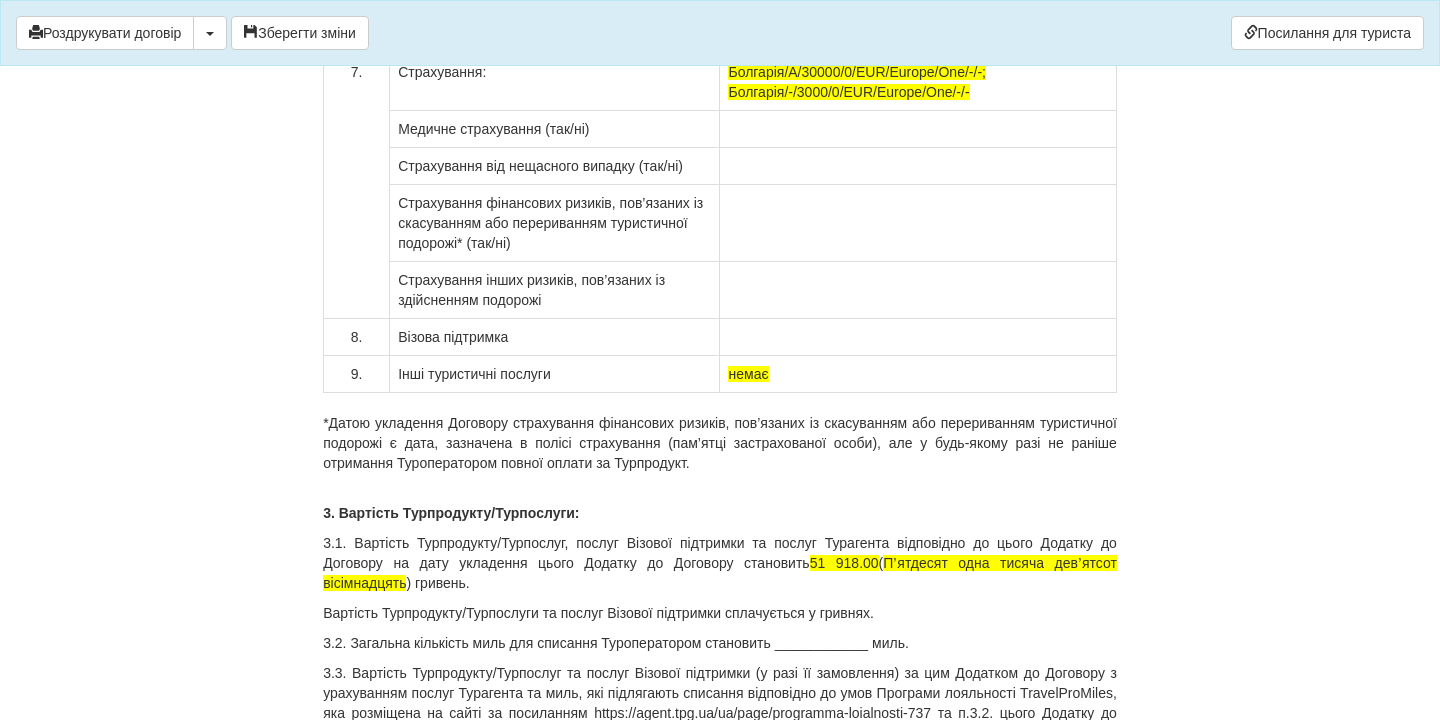 scroll, scrollTop: 15877, scrollLeft: 0, axis: vertical 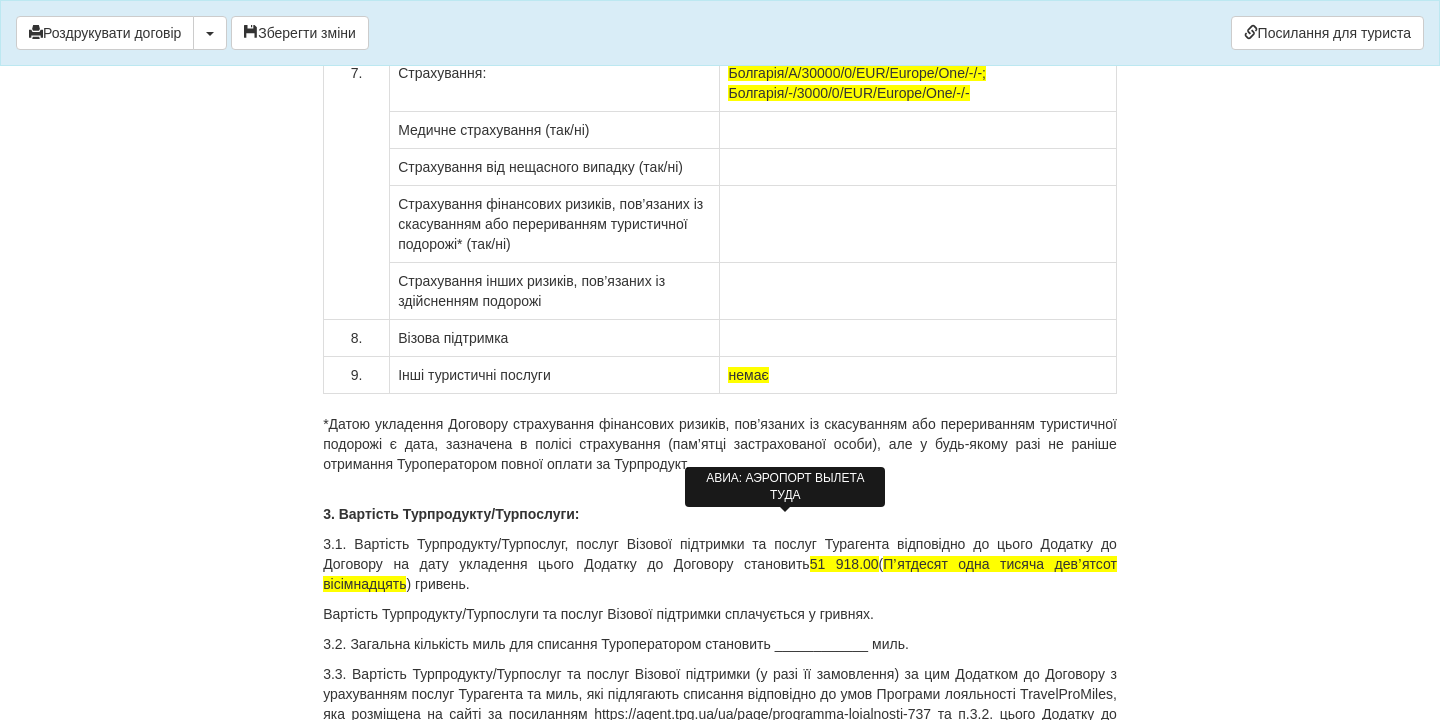 click at bounding box center (786, -317) 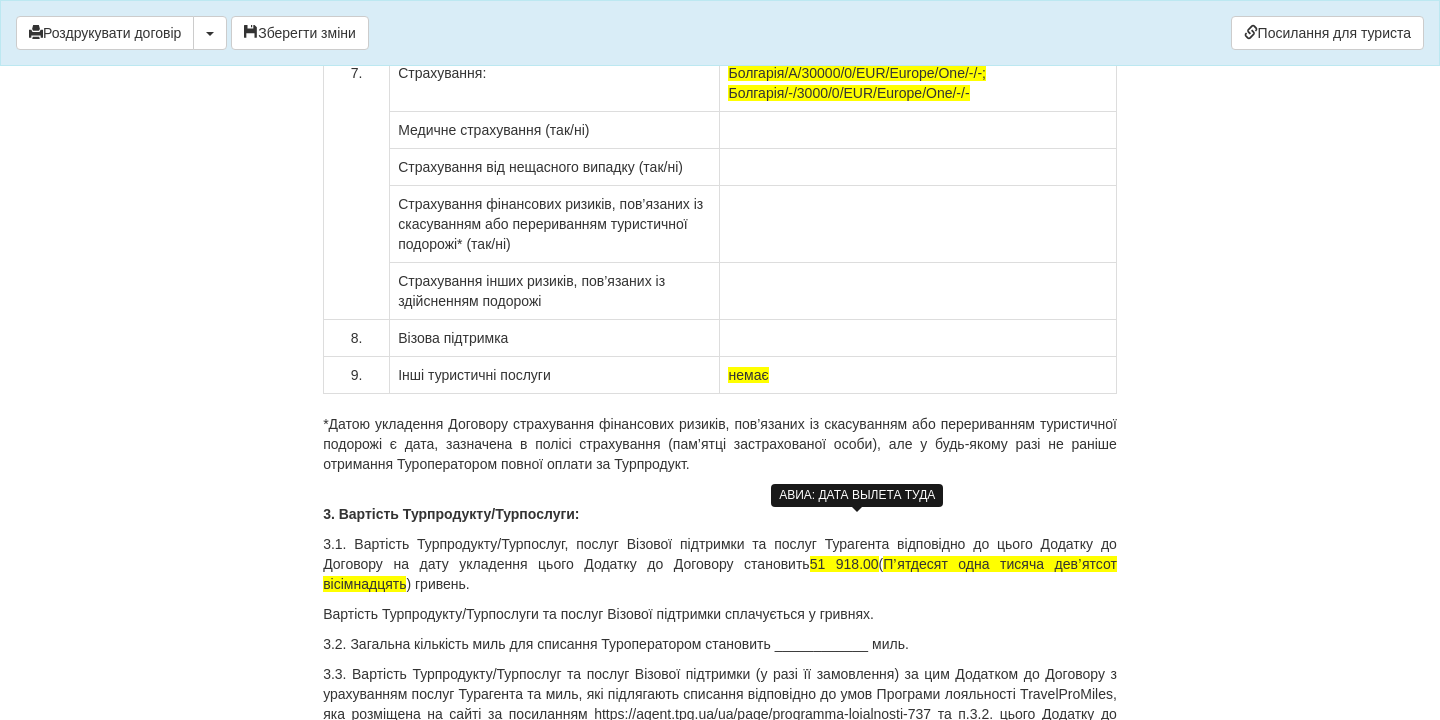 click at bounding box center (850, -317) 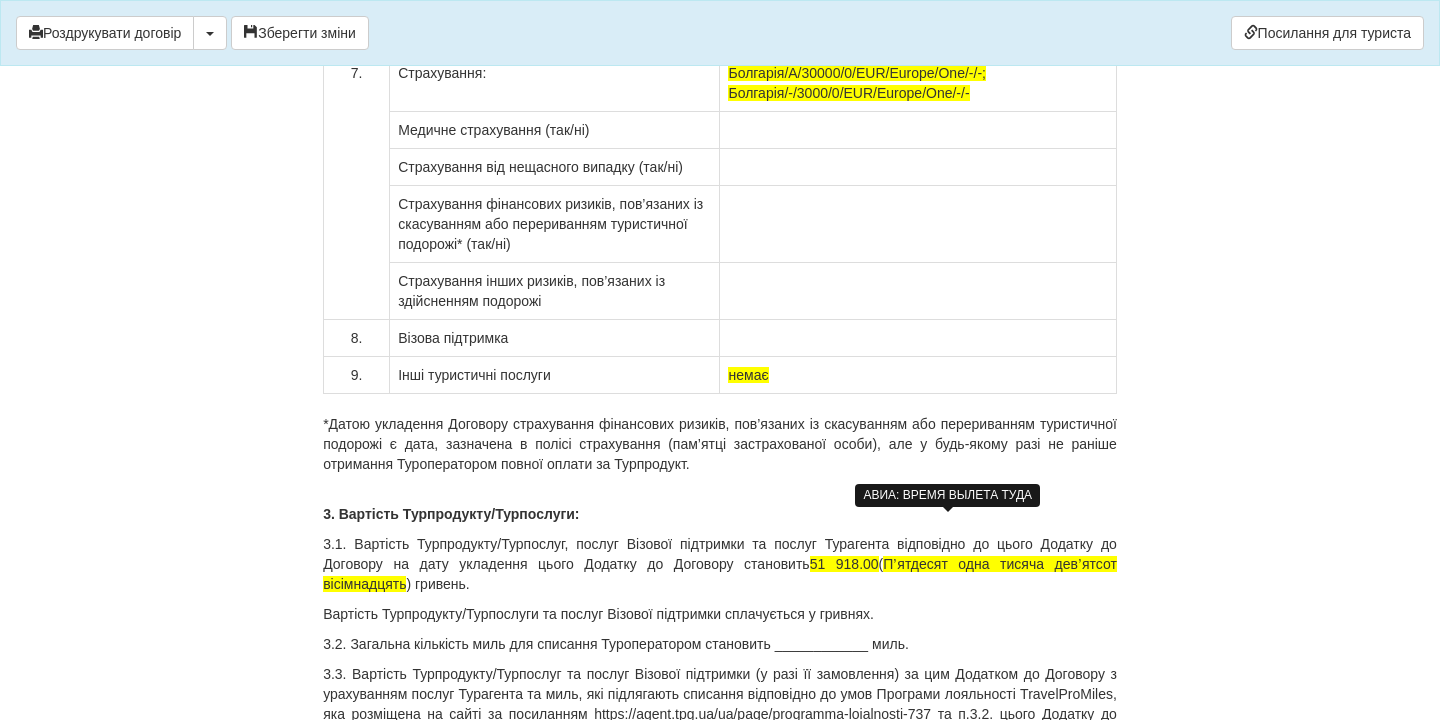 click at bounding box center (982, -317) 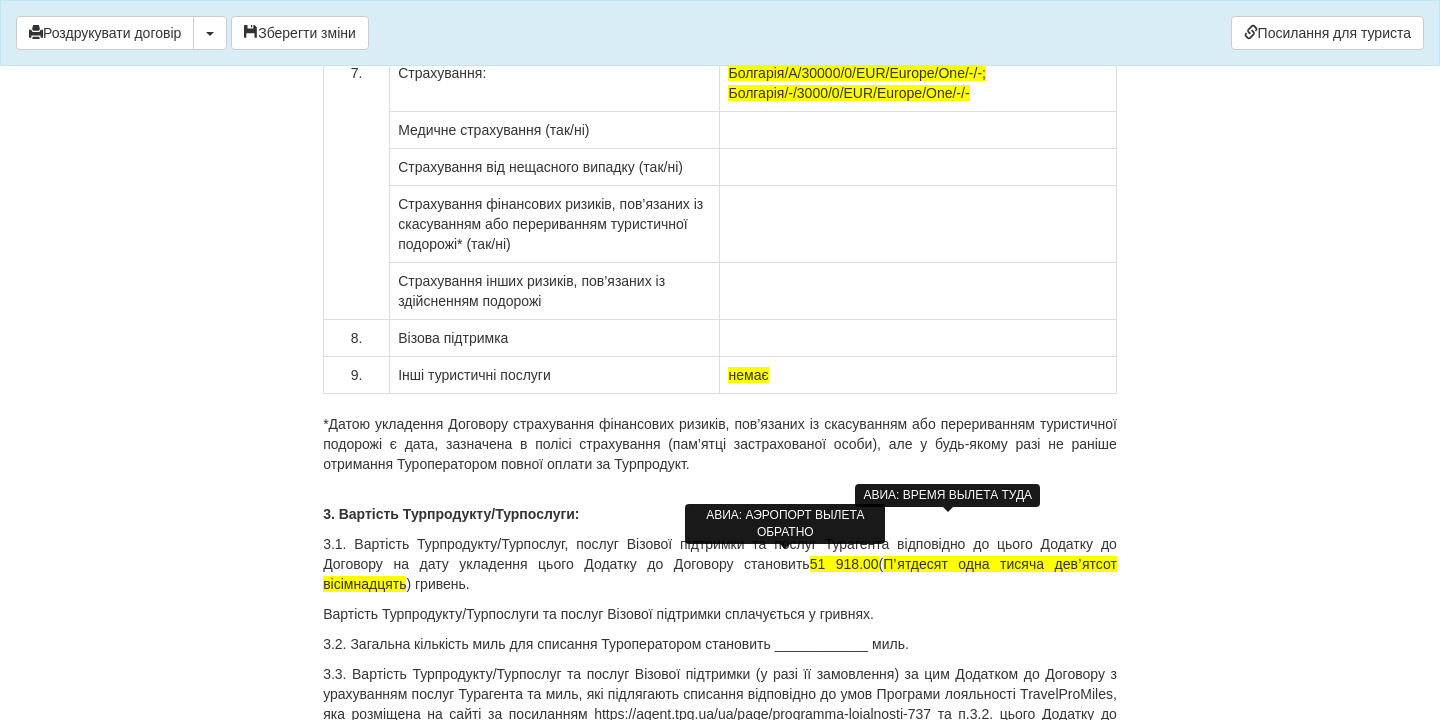 click at bounding box center (786, -280) 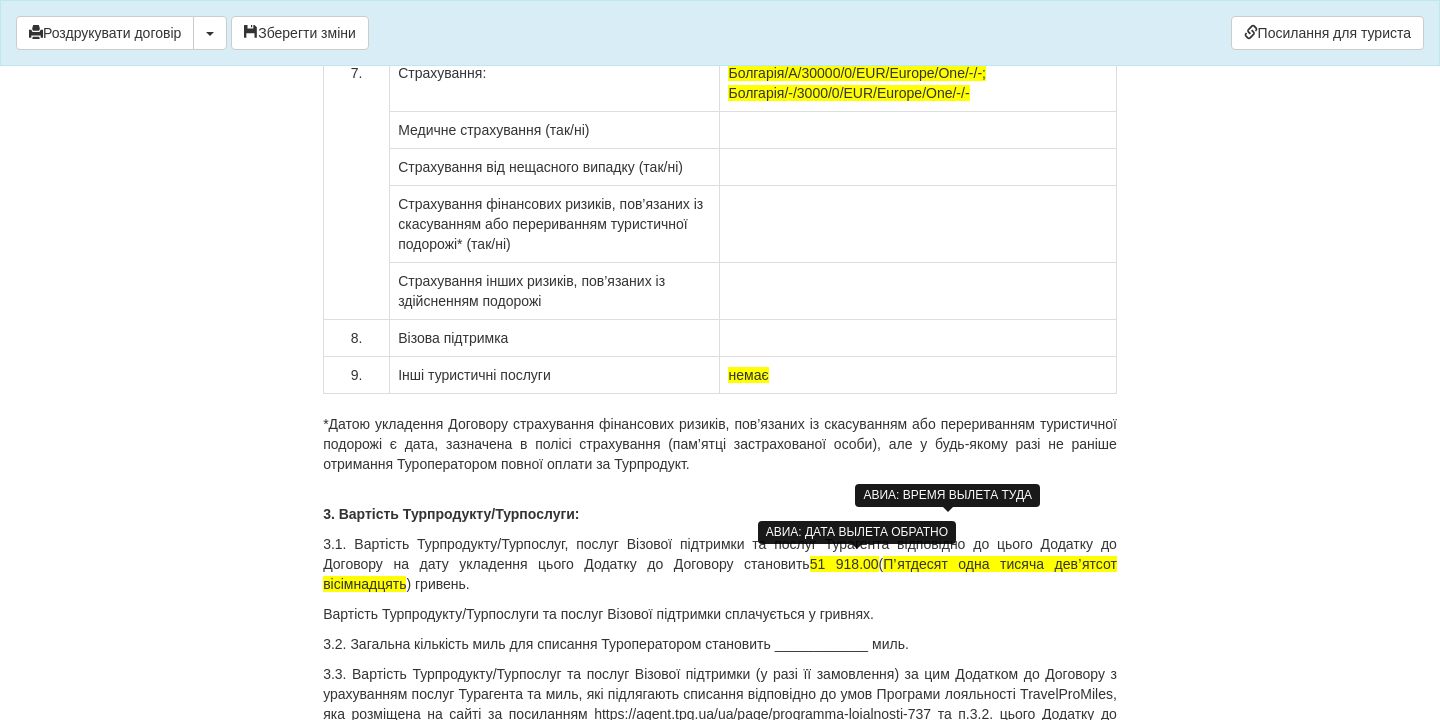 click at bounding box center [850, -280] 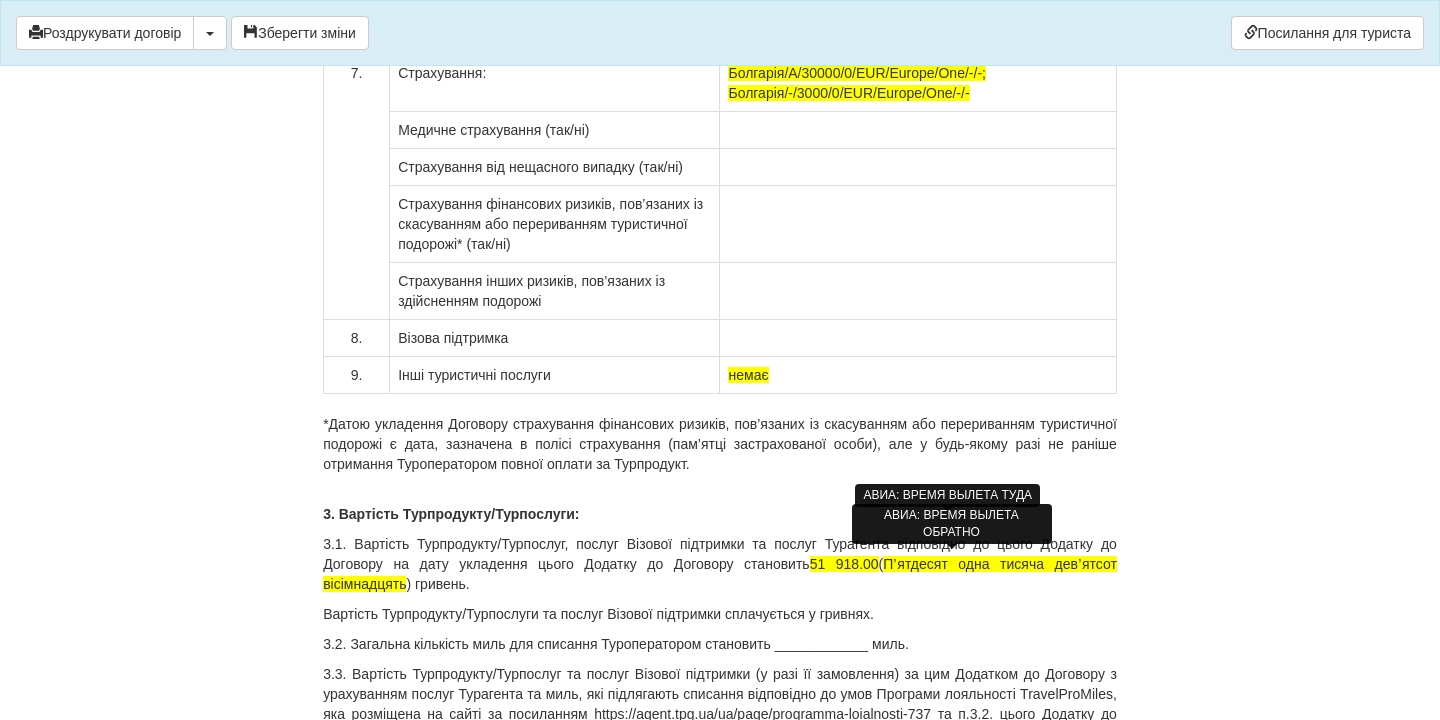 click at bounding box center (914, -280) 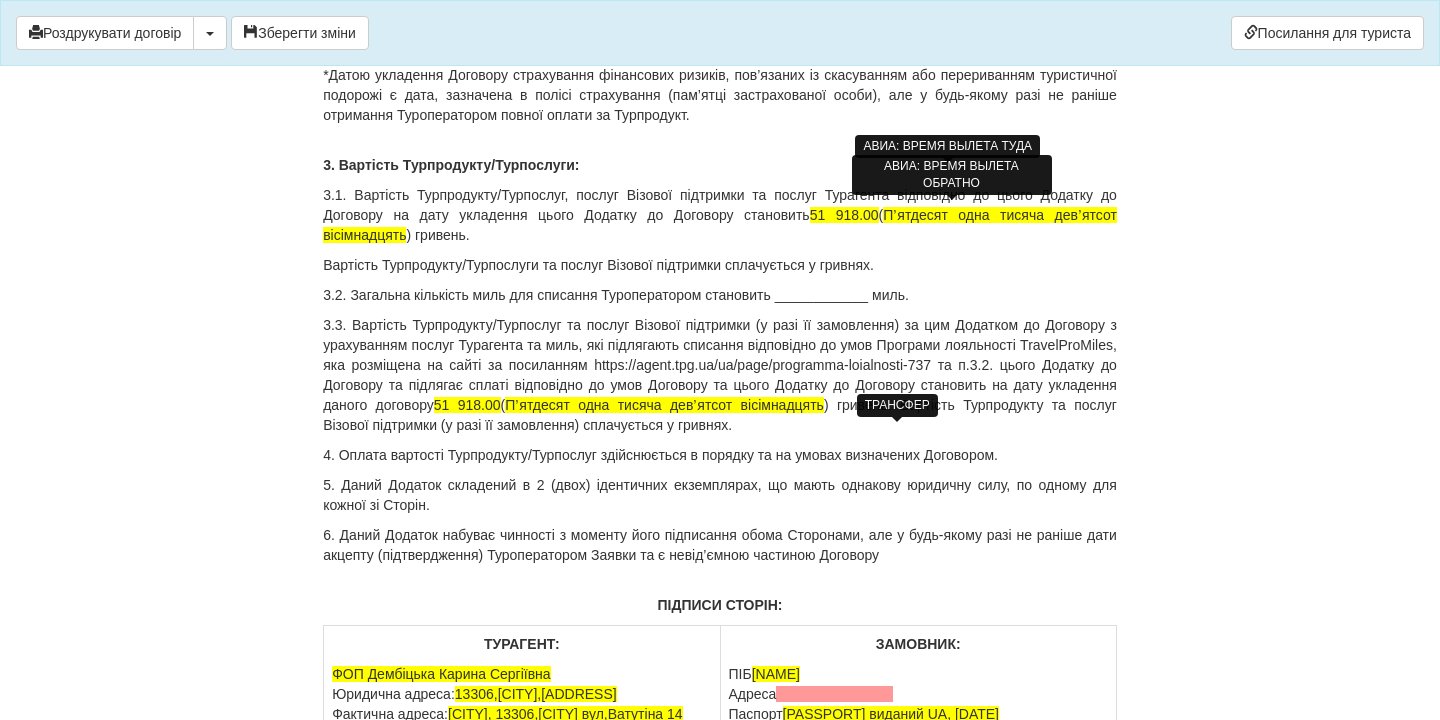 scroll, scrollTop: 16246, scrollLeft: 0, axis: vertical 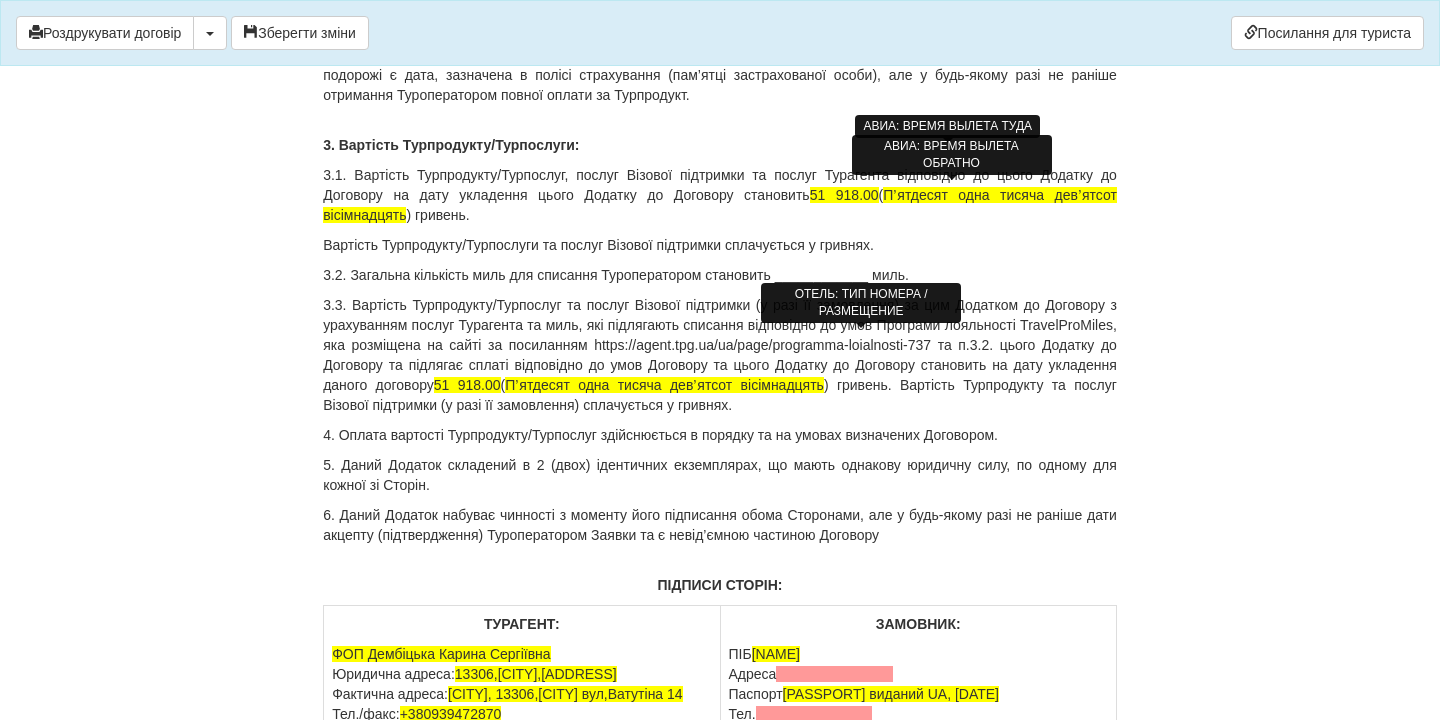 drag, startPoint x: 731, startPoint y: 341, endPoint x: 857, endPoint y: 340, distance: 126.00397 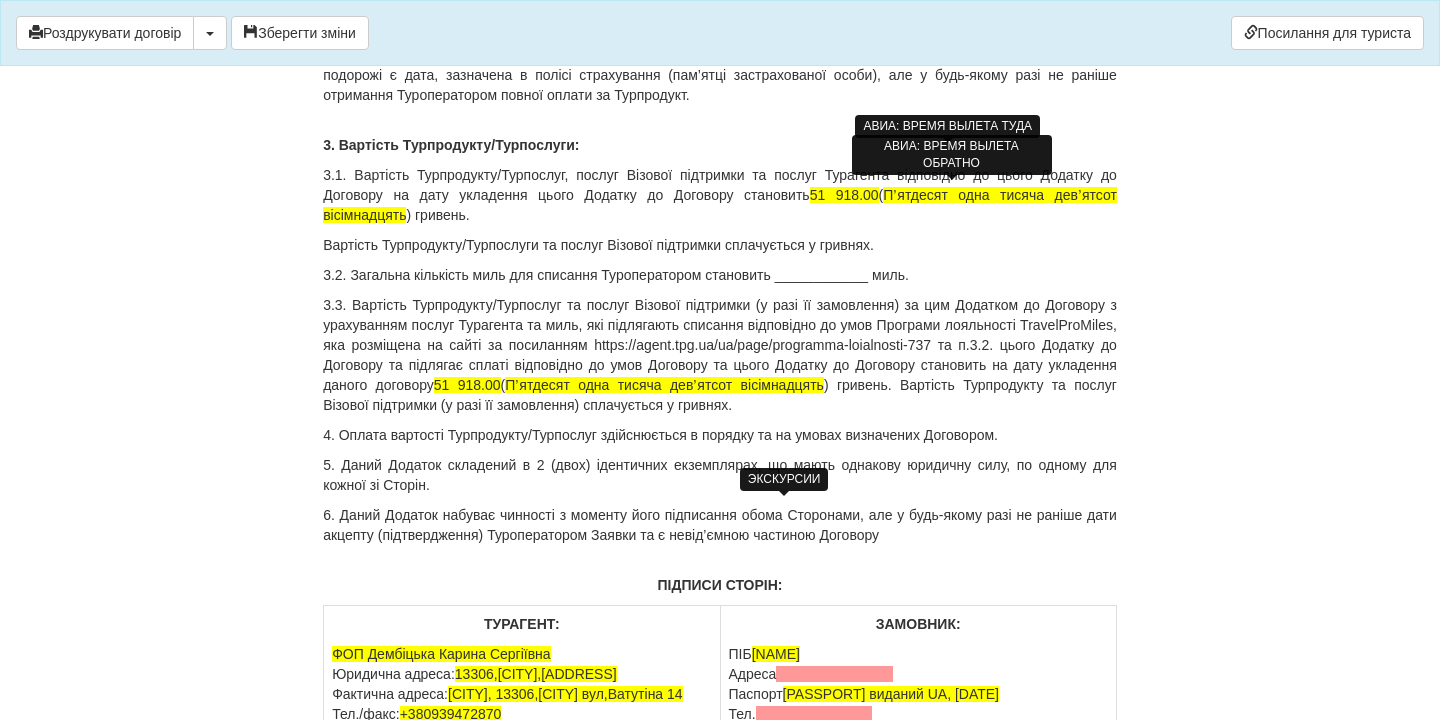 click at bounding box center (786, -333) 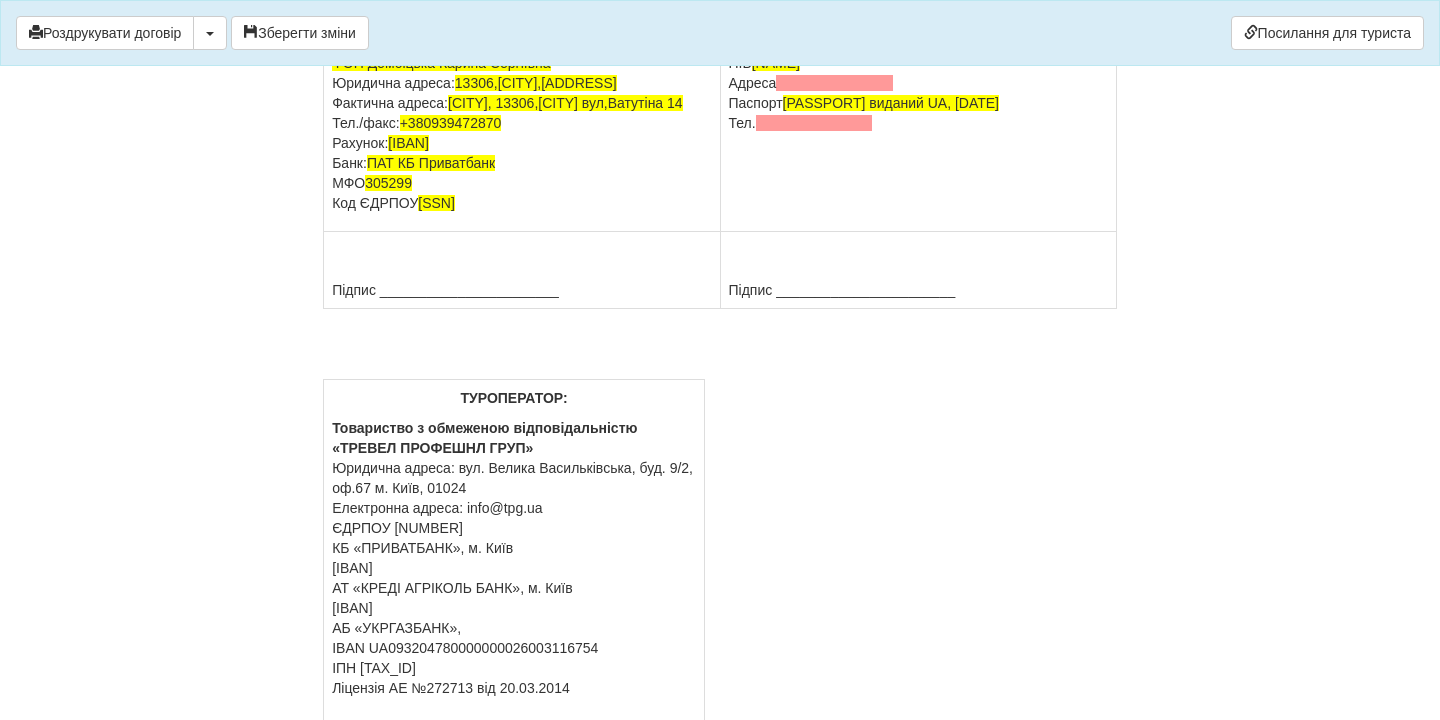 scroll, scrollTop: 16856, scrollLeft: 0, axis: vertical 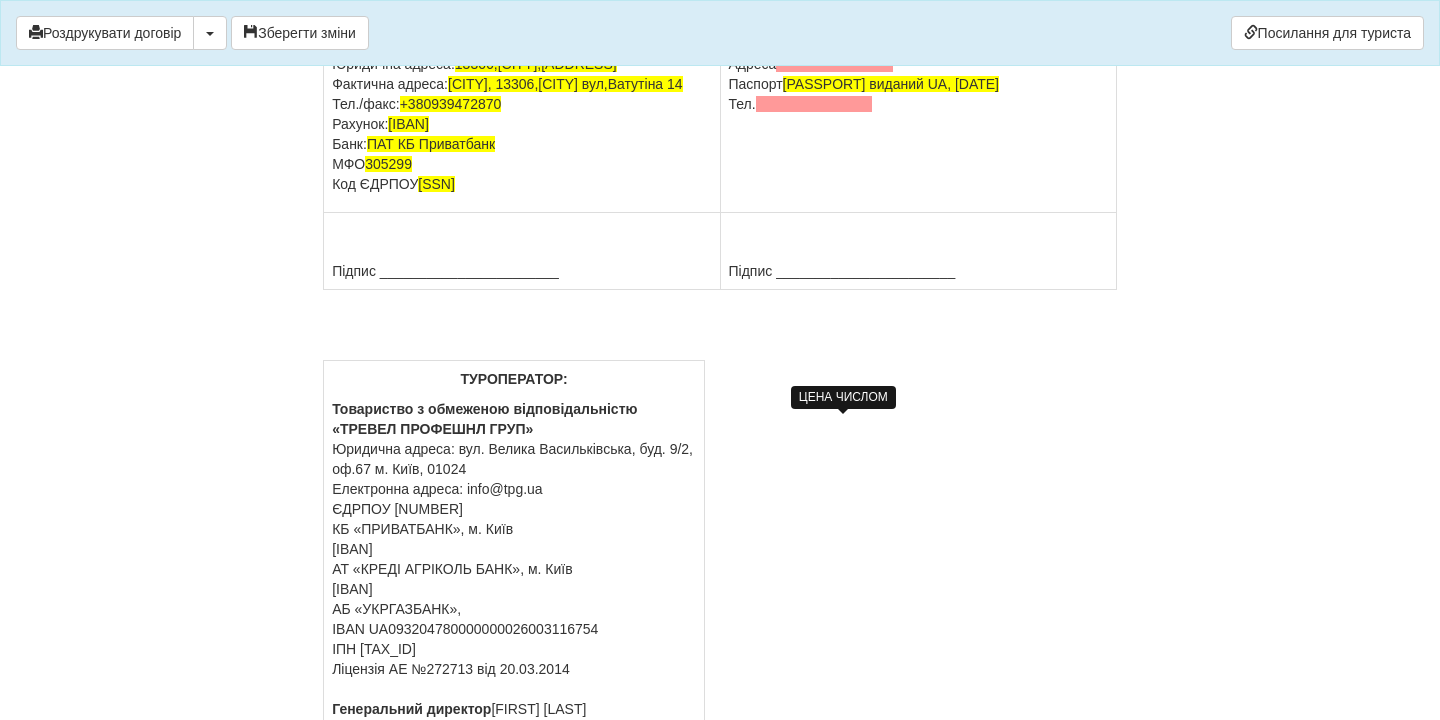 drag, startPoint x: 811, startPoint y: 425, endPoint x: 872, endPoint y: 424, distance: 61.008198 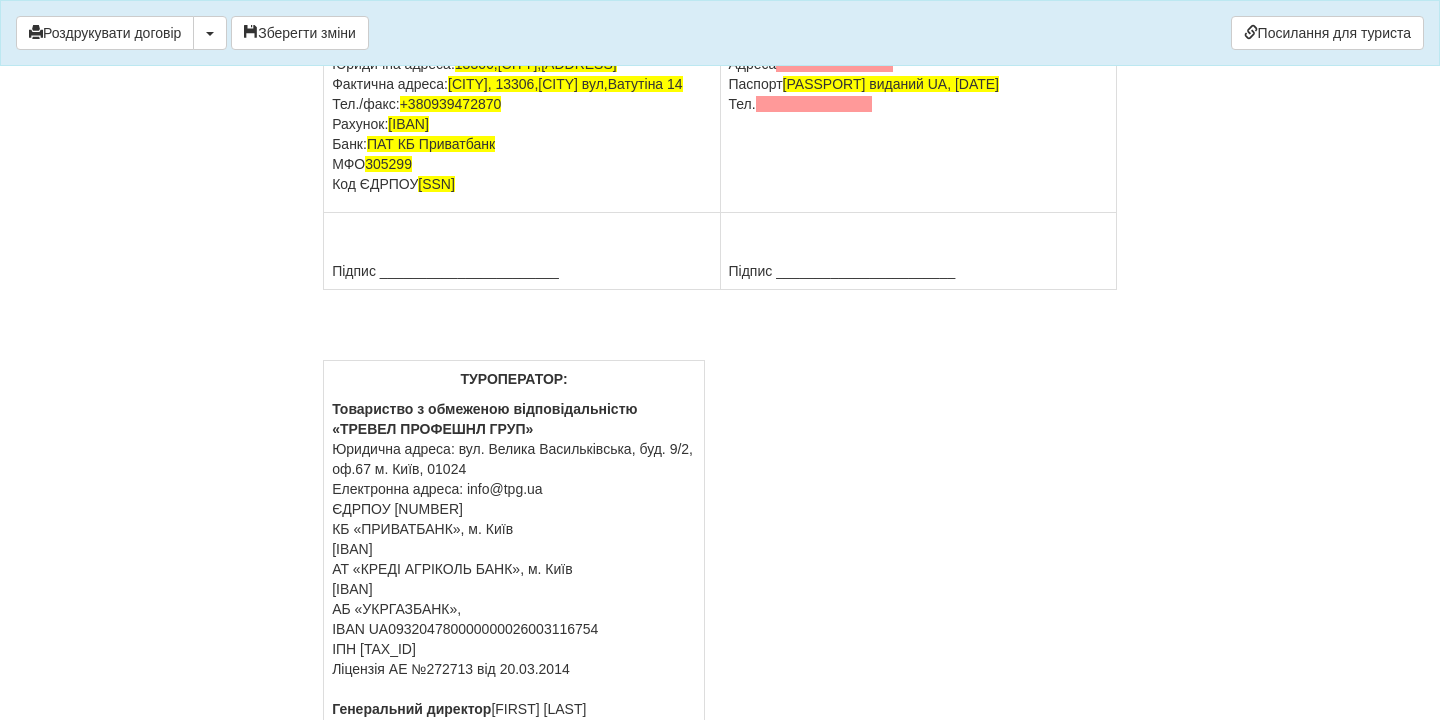 drag, startPoint x: 819, startPoint y: 424, endPoint x: 869, endPoint y: 455, distance: 58.830265 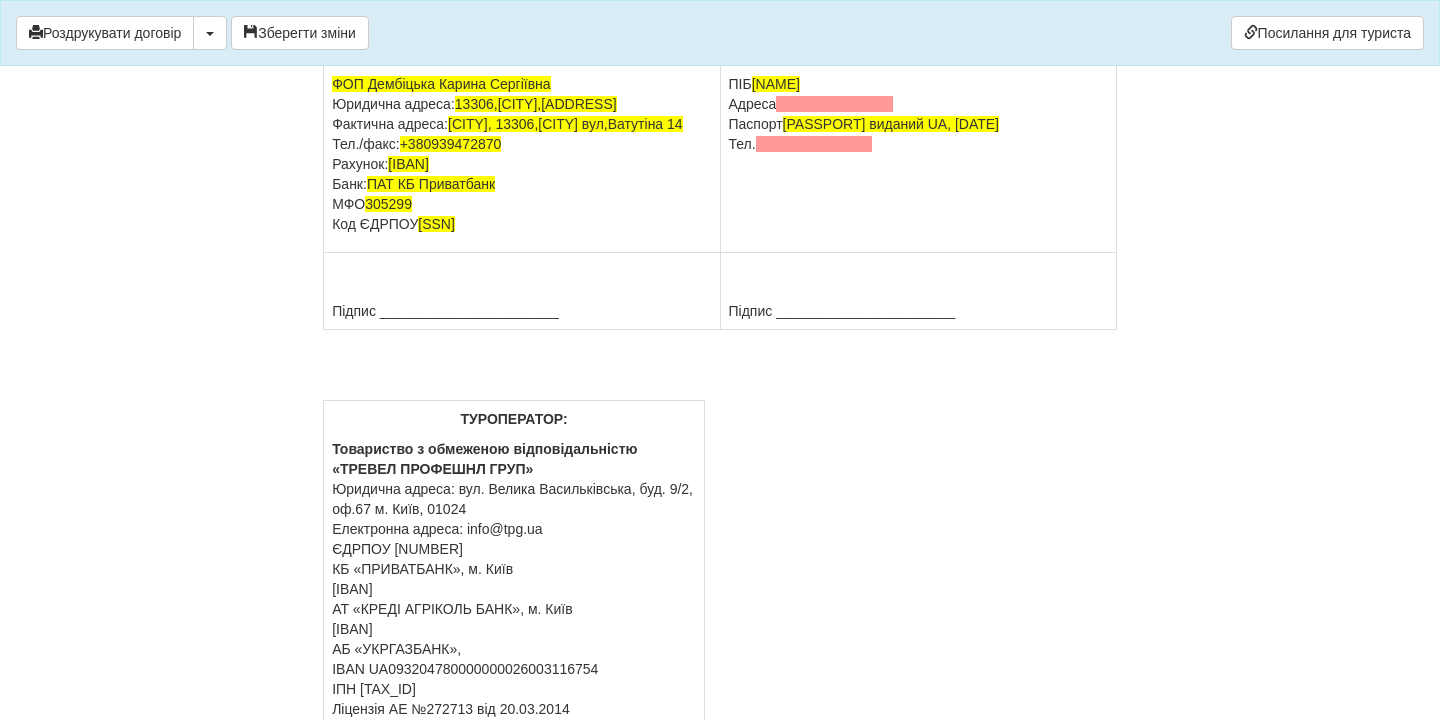 click on "[NUM] [CURRENCY] по курсу туроператора [RATE] це [CURRENCY]" at bounding box center (720, -405) 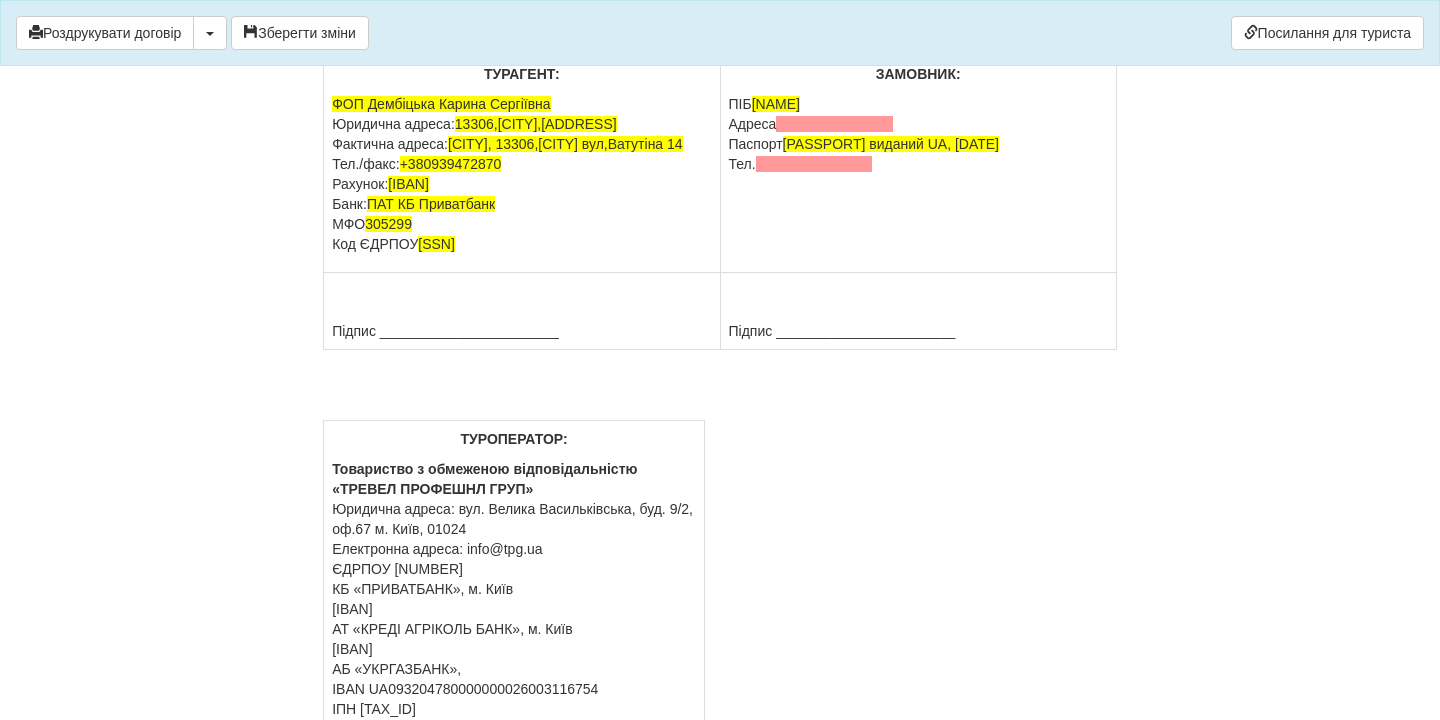 click on "49000 (сорок дев'ять тисяч грн.00 коп.)грн по курсу туроператора 48.94 це 1001 євро." at bounding box center [720, -405] 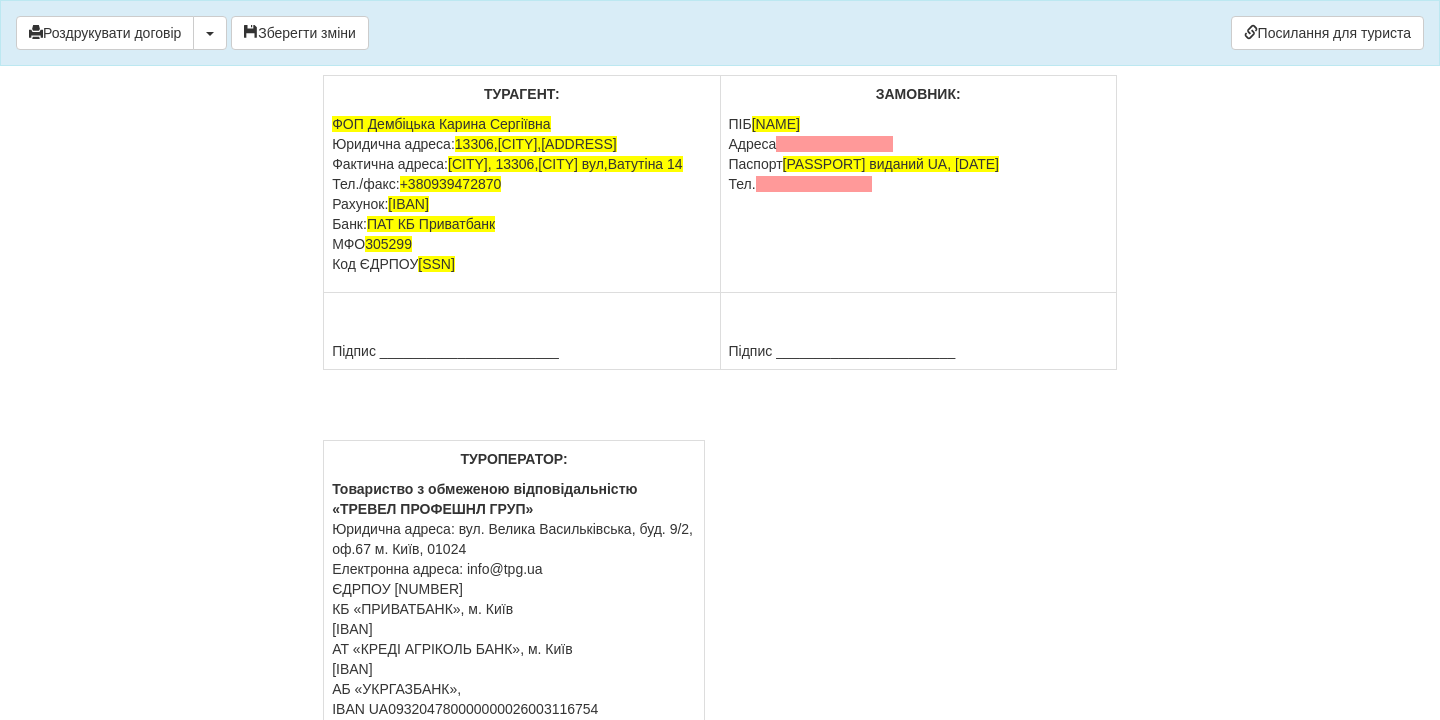 click on "Залишок [NUMBER] євро оплатити за [NUMBER] робочих днів до виїзду по курсу туроператора на день оплати Вартість Турпродукту/Турпослуги та послуг Візової підтримки сплачується у гривнях." at bounding box center (720, -295) 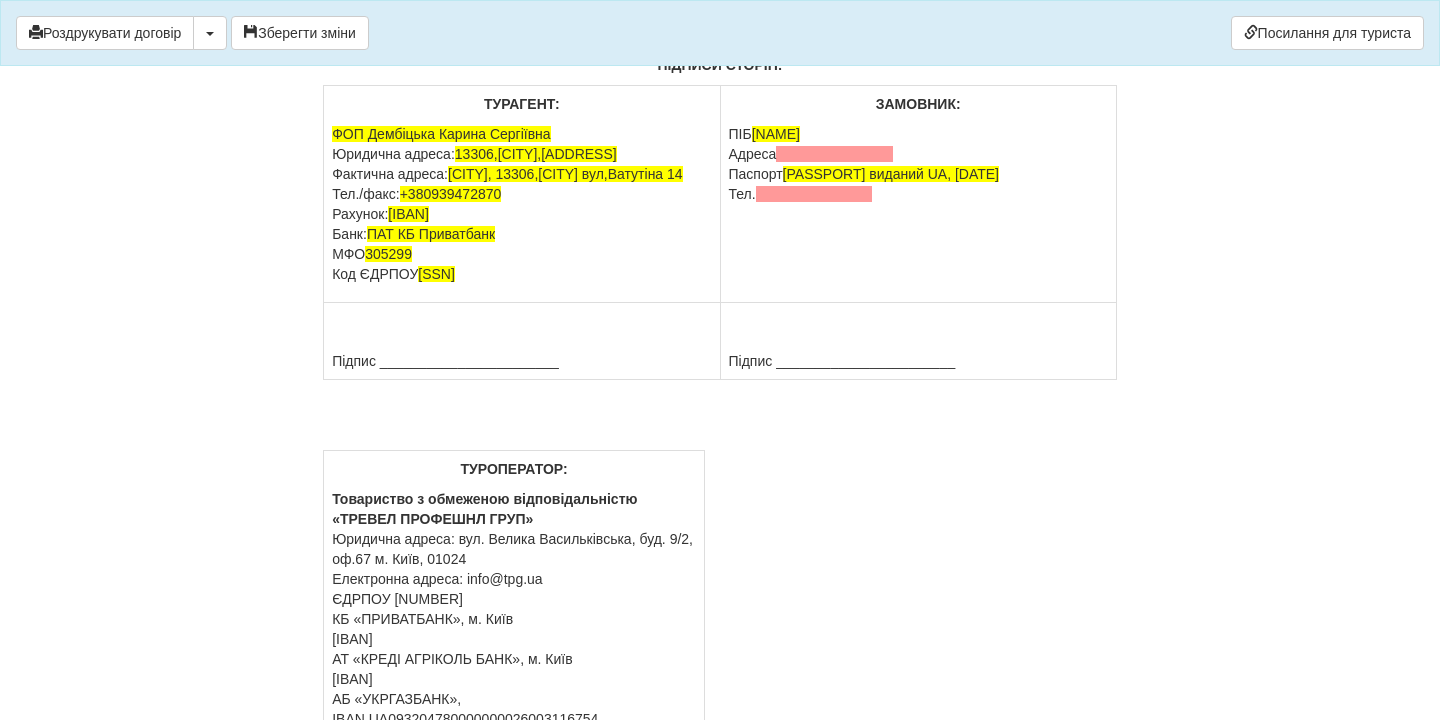 drag, startPoint x: 931, startPoint y: 576, endPoint x: 313, endPoint y: 540, distance: 619.04767 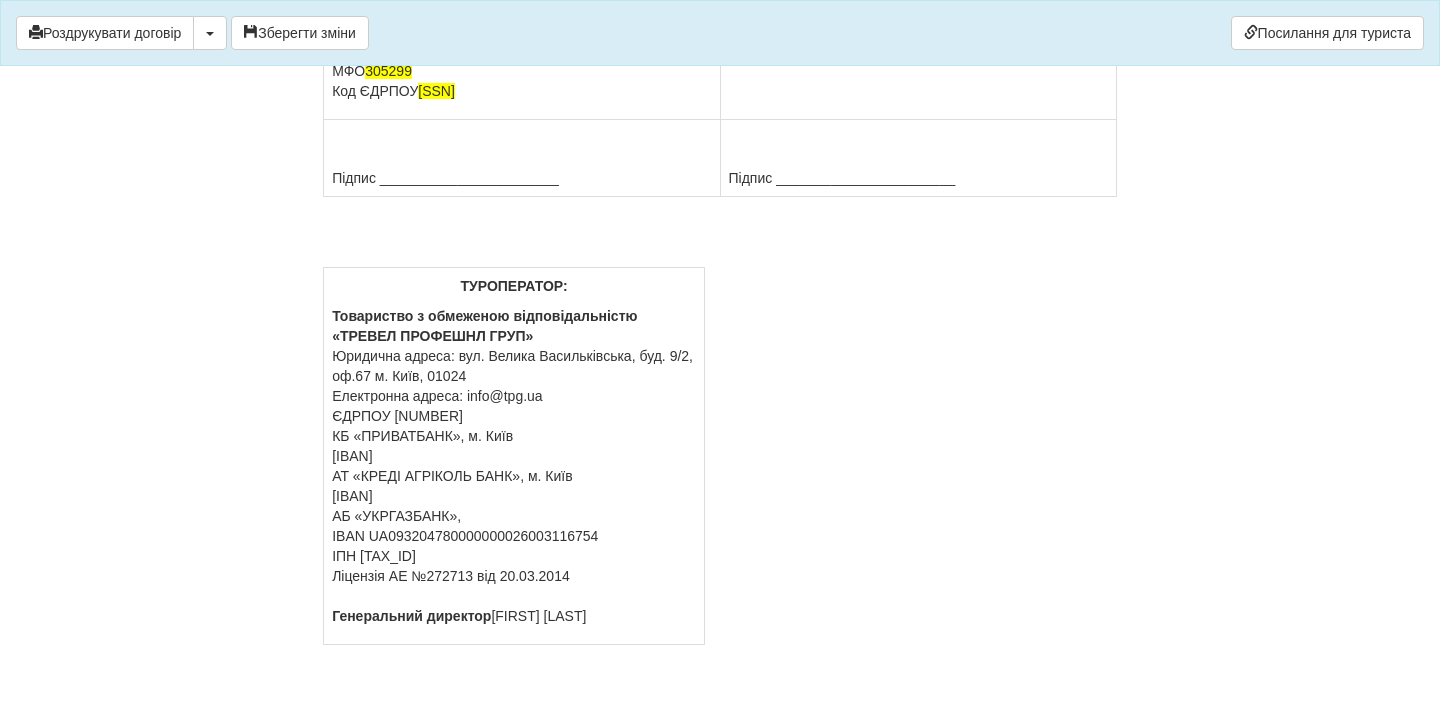 scroll, scrollTop: 17122, scrollLeft: 0, axis: vertical 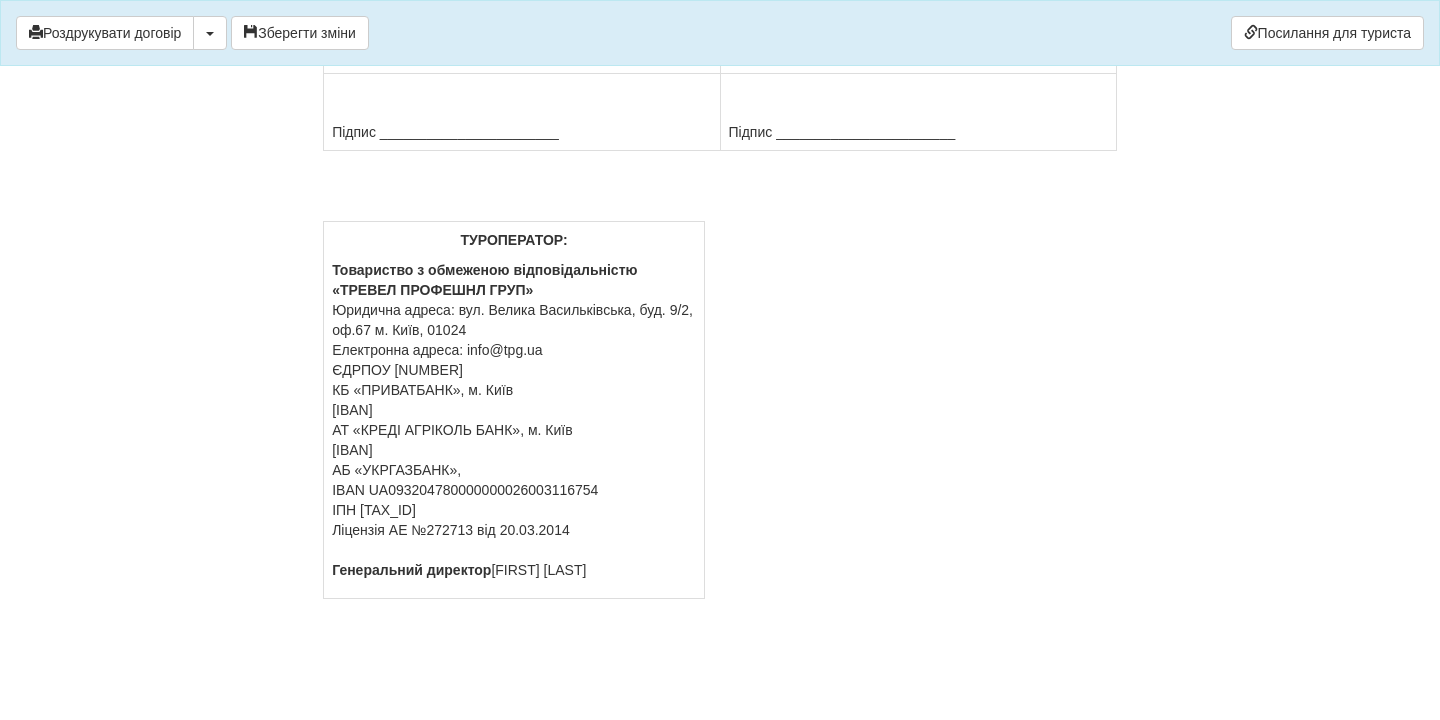 drag, startPoint x: 793, startPoint y: 158, endPoint x: 822, endPoint y: 173, distance: 32.649654 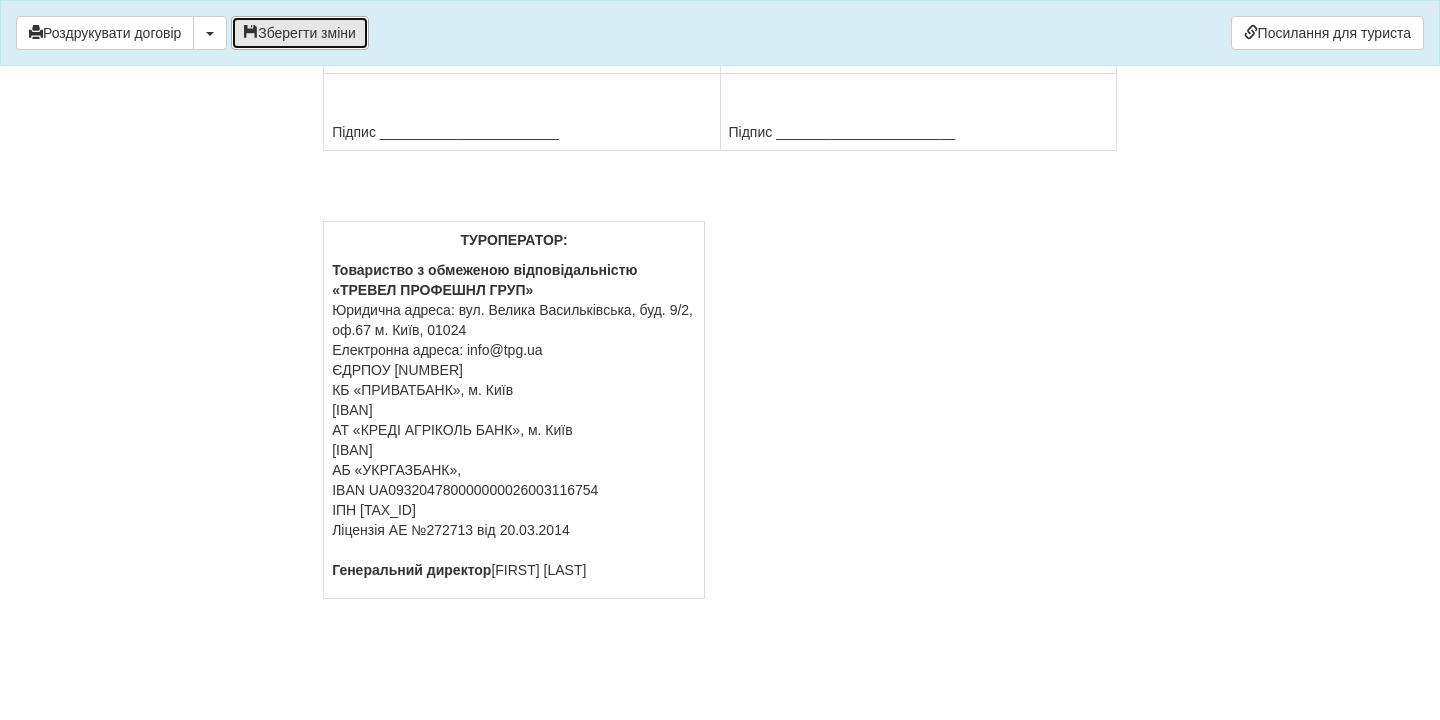 click on "Зберегти зміни" at bounding box center (300, 33) 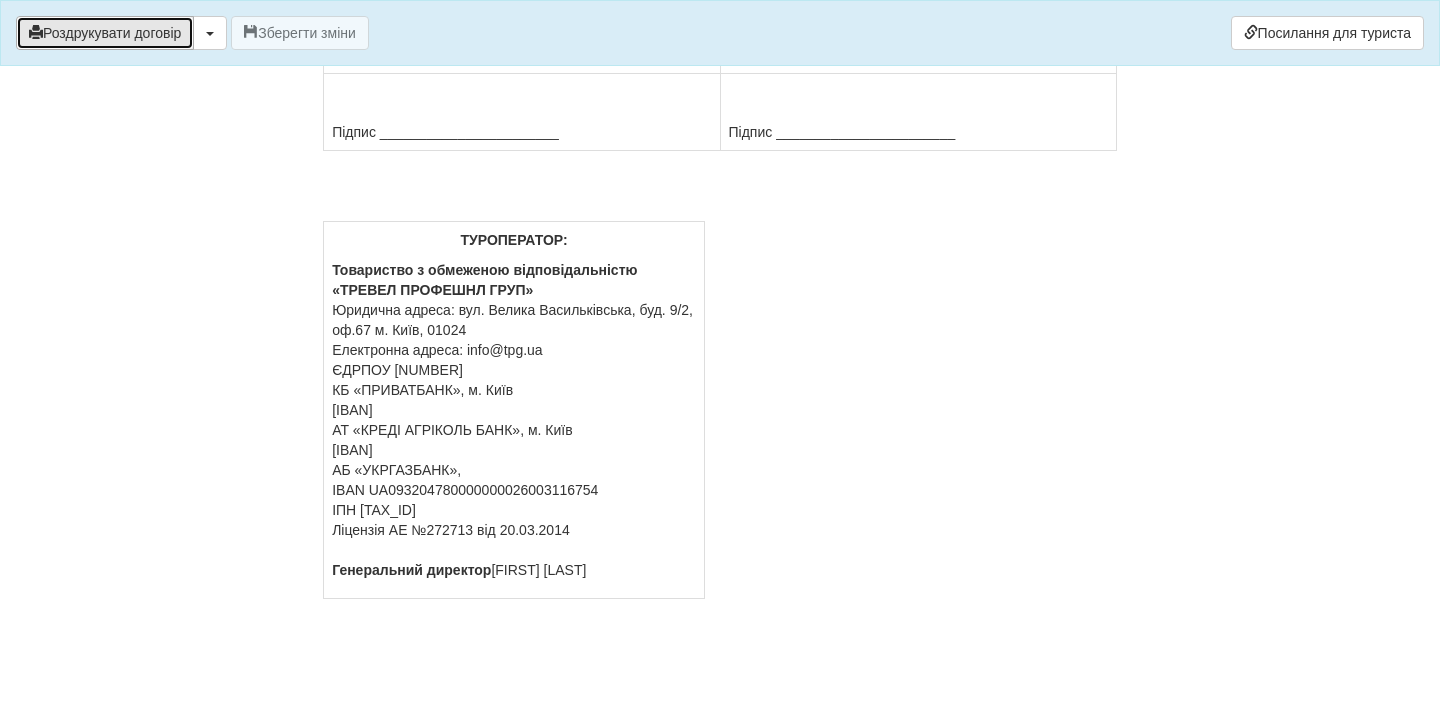 click on "Роздрукувати договір" at bounding box center [105, 33] 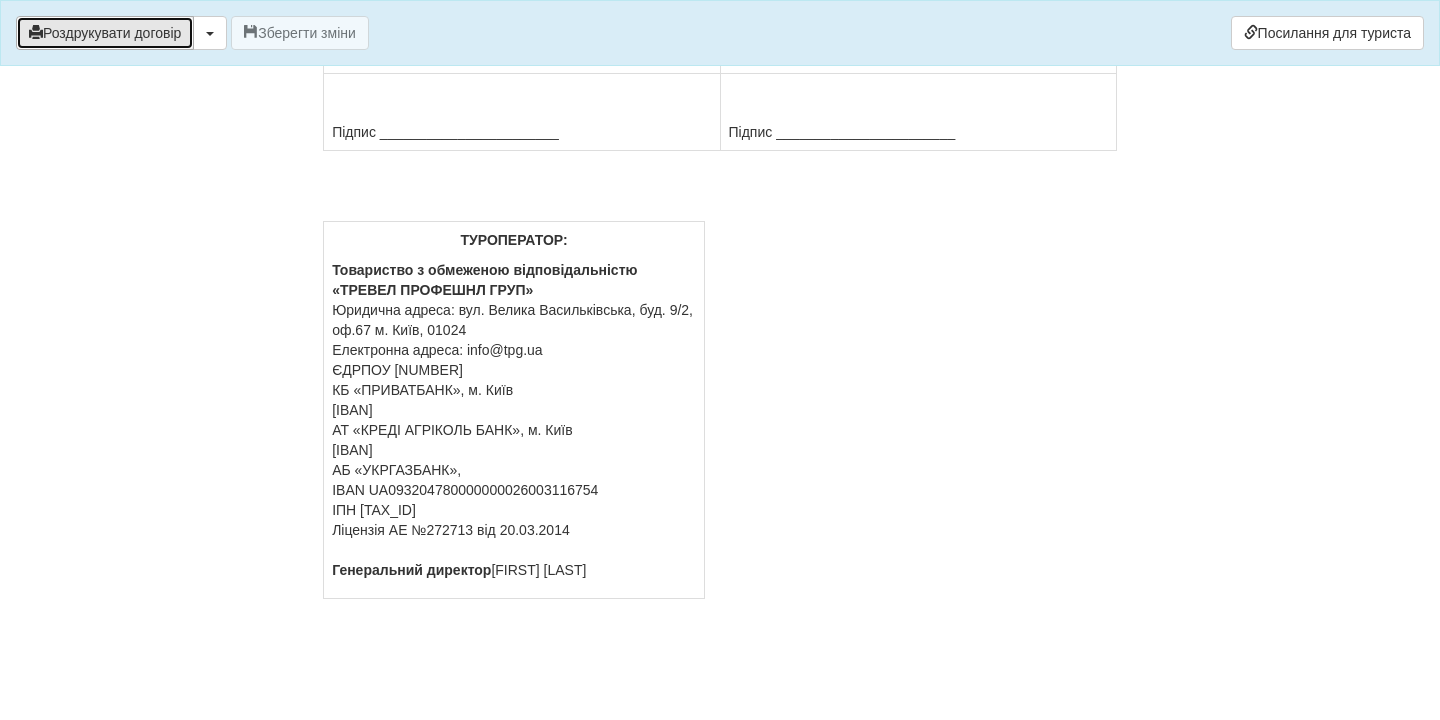 click on "Роздрукувати договір" at bounding box center (105, 33) 